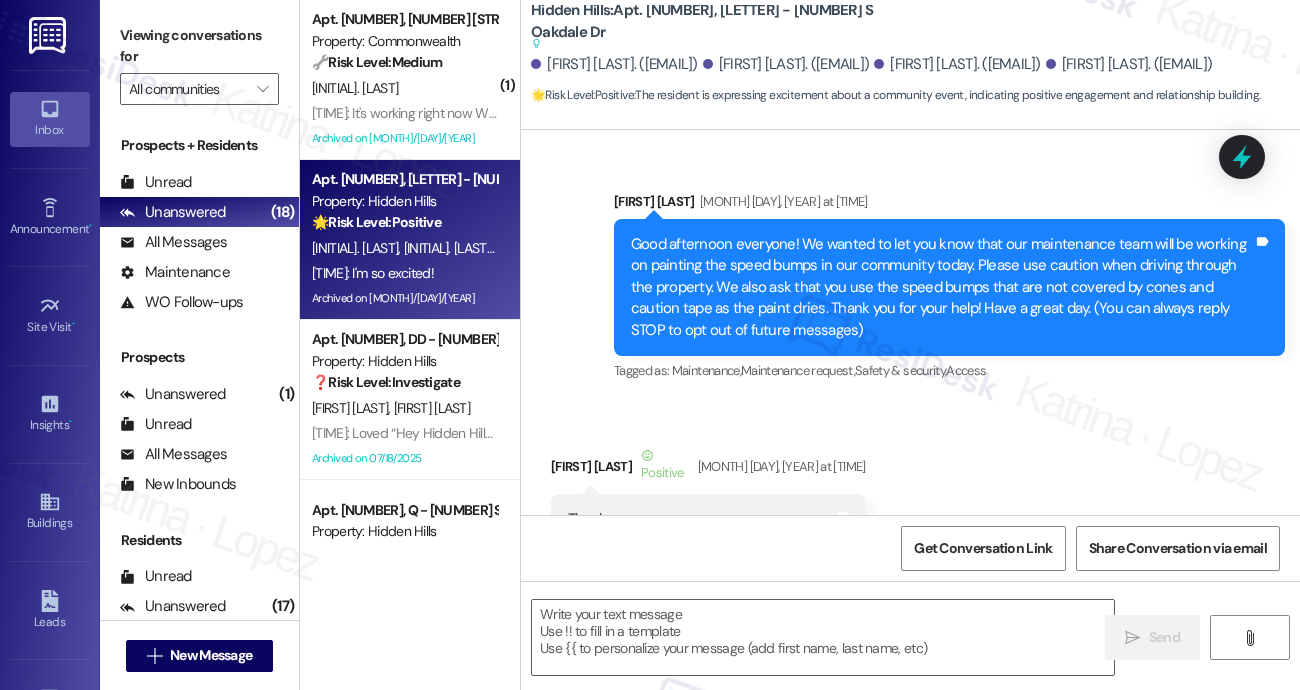scroll, scrollTop: 0, scrollLeft: 0, axis: both 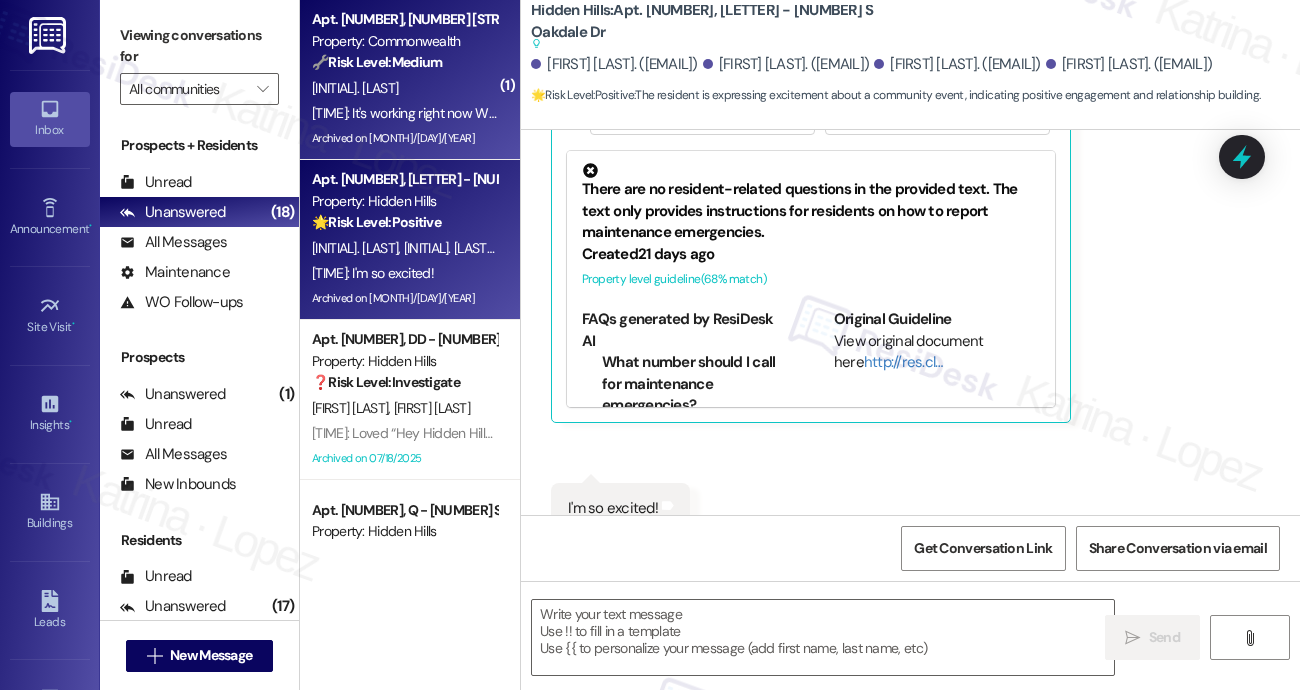 click on "[INITIAL]. [LAST]" at bounding box center [404, 88] 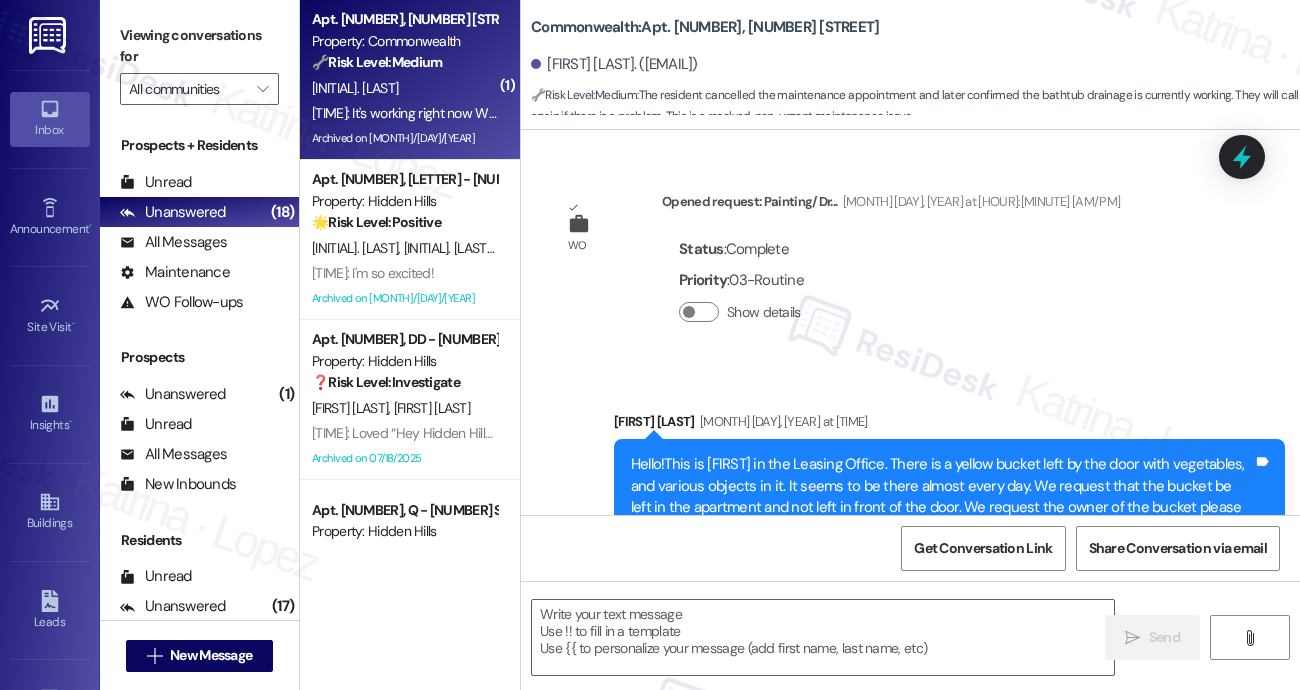 type on "Fetching suggested responses. Please feel free to read through the conversation in the meantime." 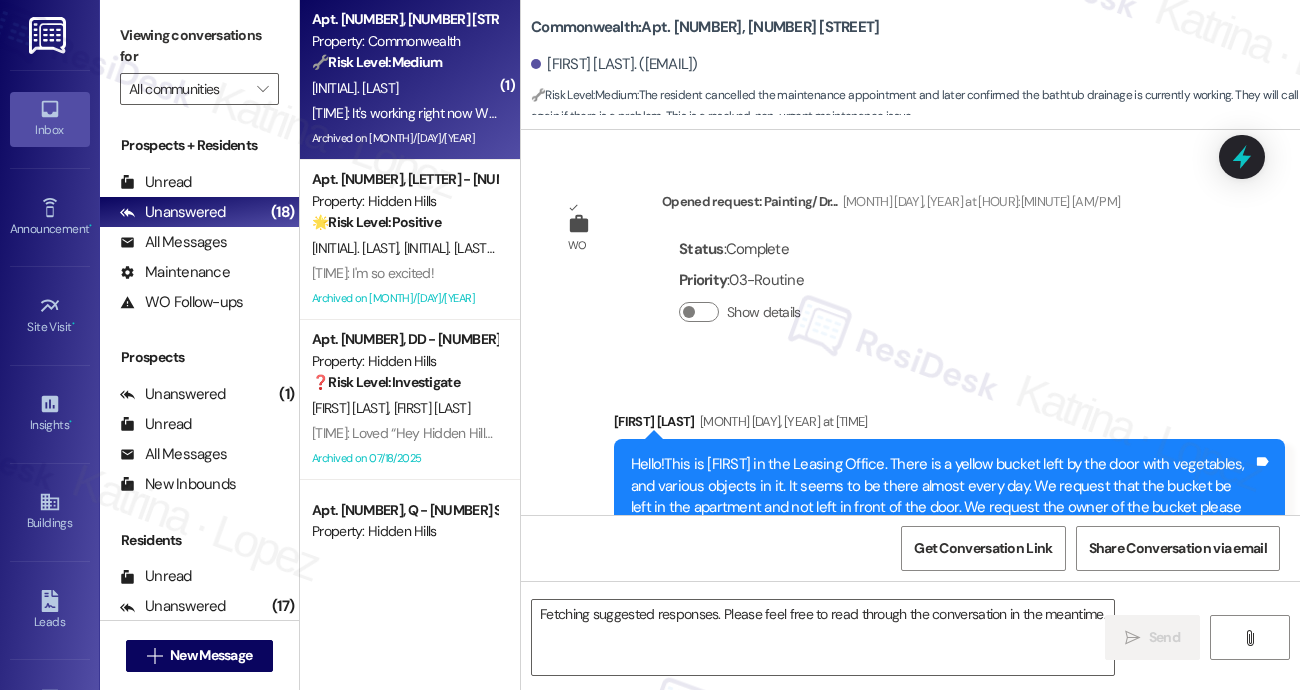 scroll, scrollTop: 21676, scrollLeft: 0, axis: vertical 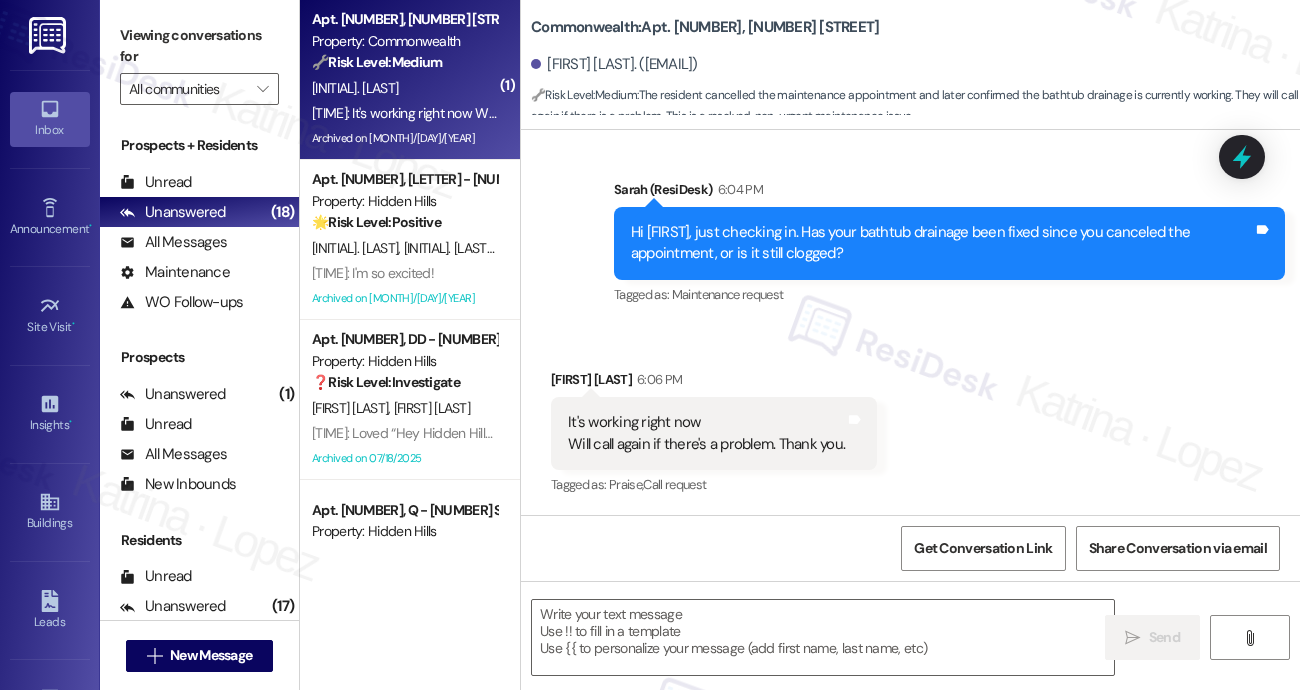 click on "It's working right now
Will call again if there's a problem. Thank you.  Tags and notes" at bounding box center [714, 433] 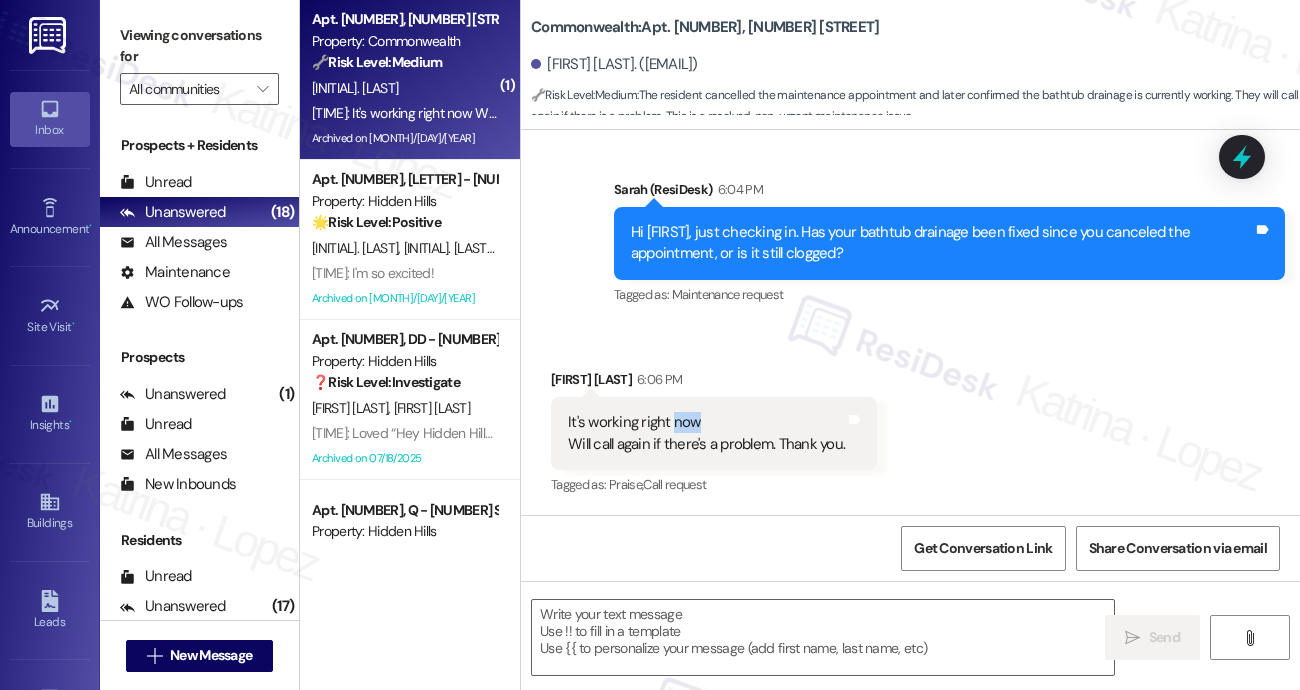 click on "It's working right now
Will call again if there's a problem. Thank you." at bounding box center [706, 433] 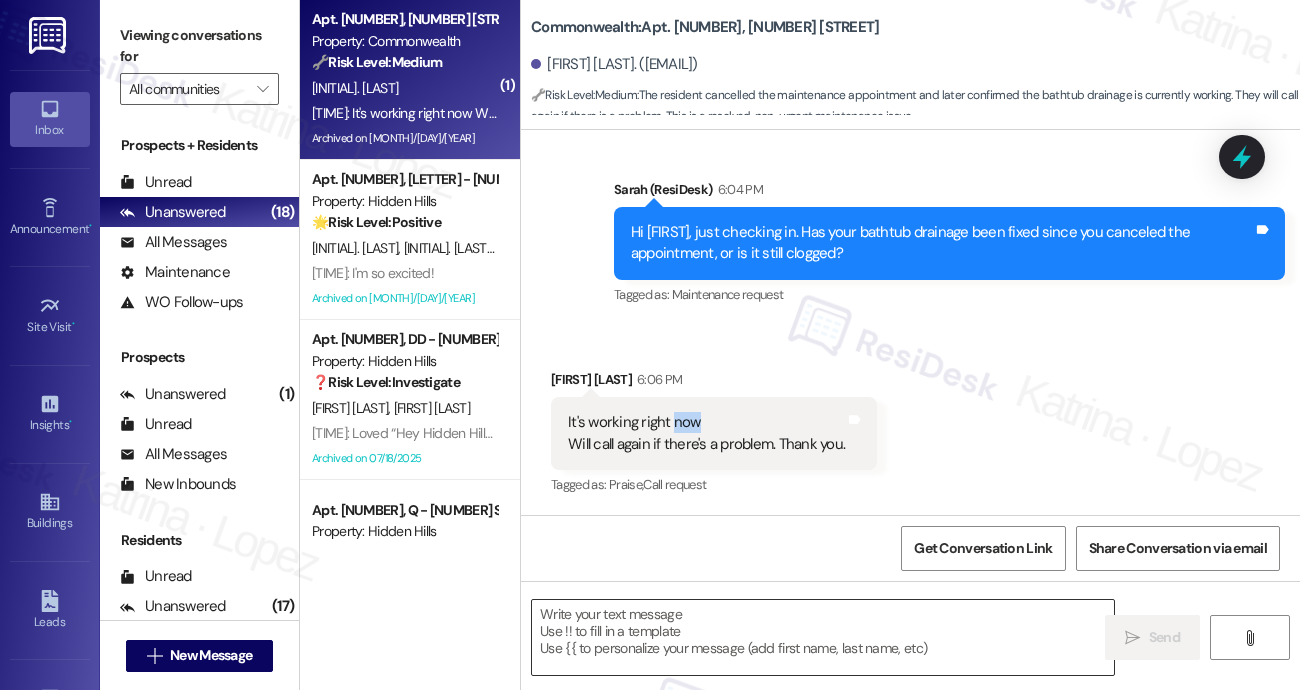 click at bounding box center (823, 637) 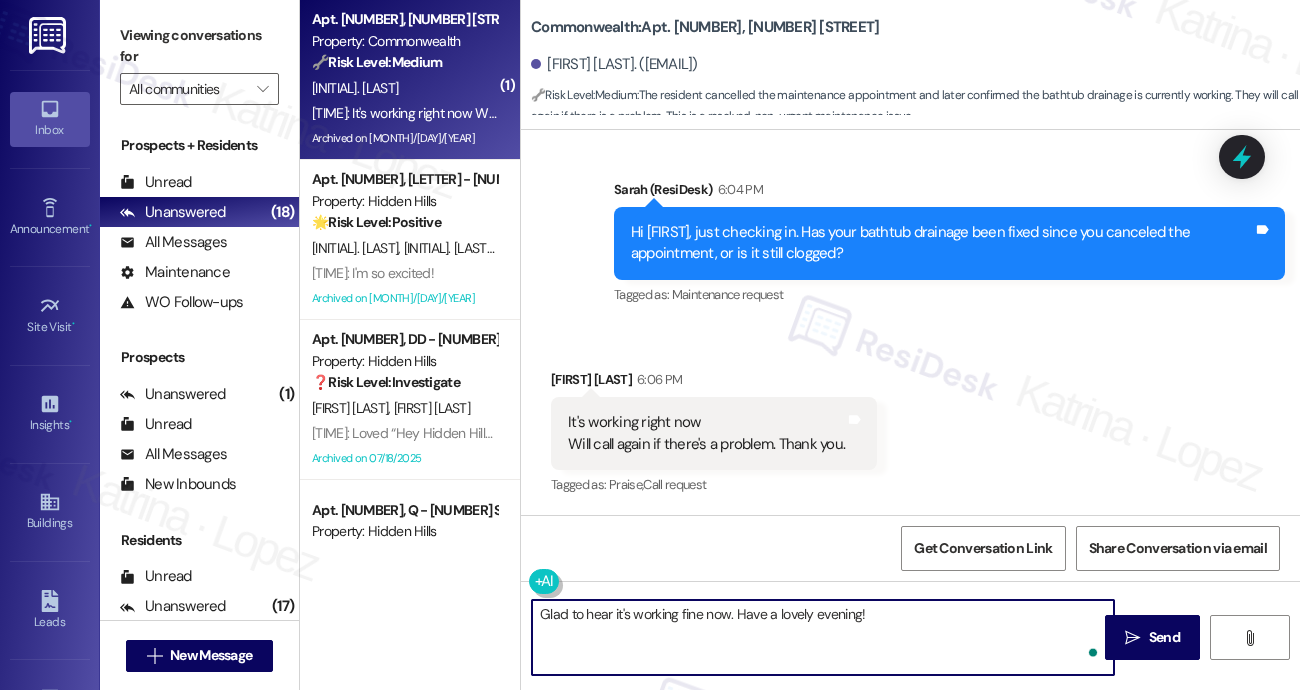 type on "Glad to hear it's working fine now. Have a lovely evening!" 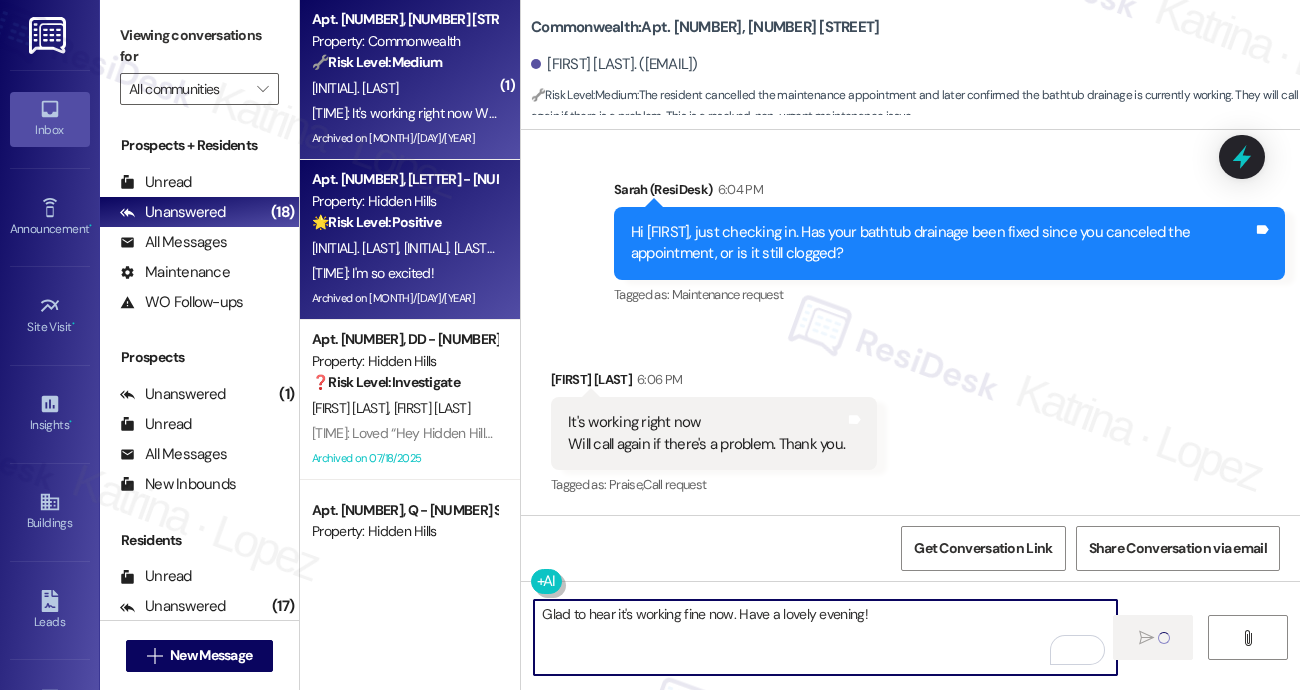 type 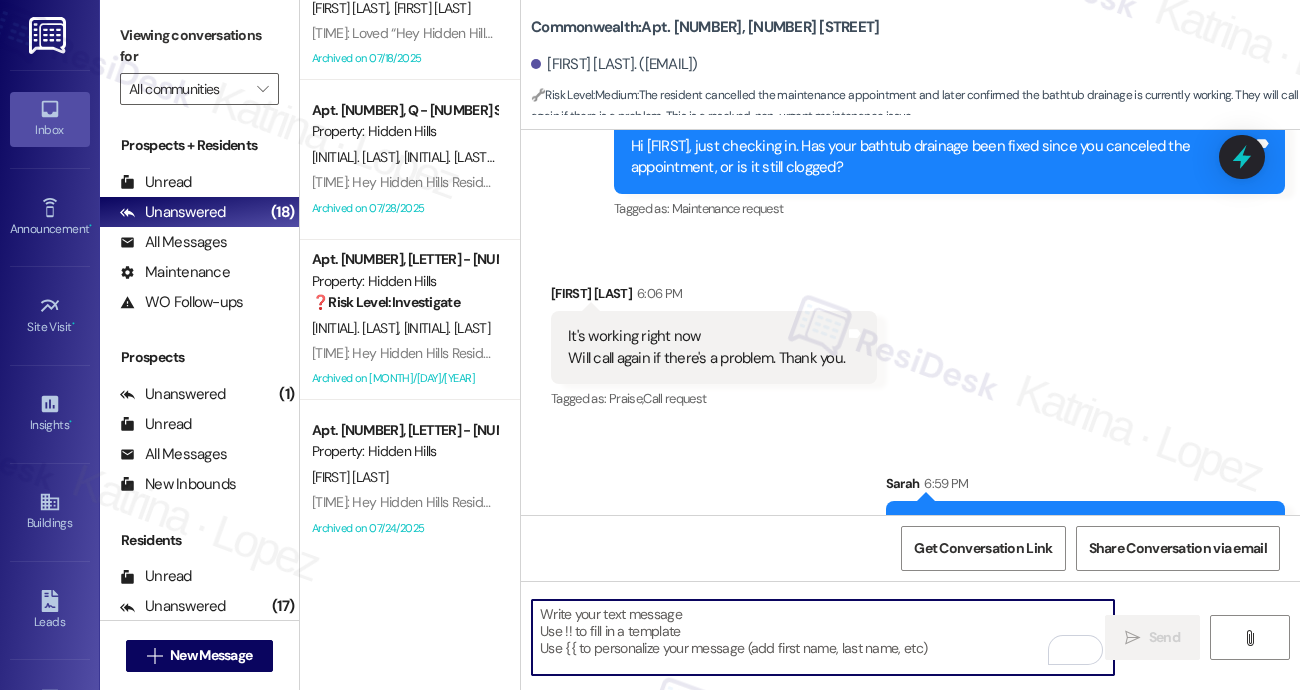 scroll, scrollTop: 800, scrollLeft: 0, axis: vertical 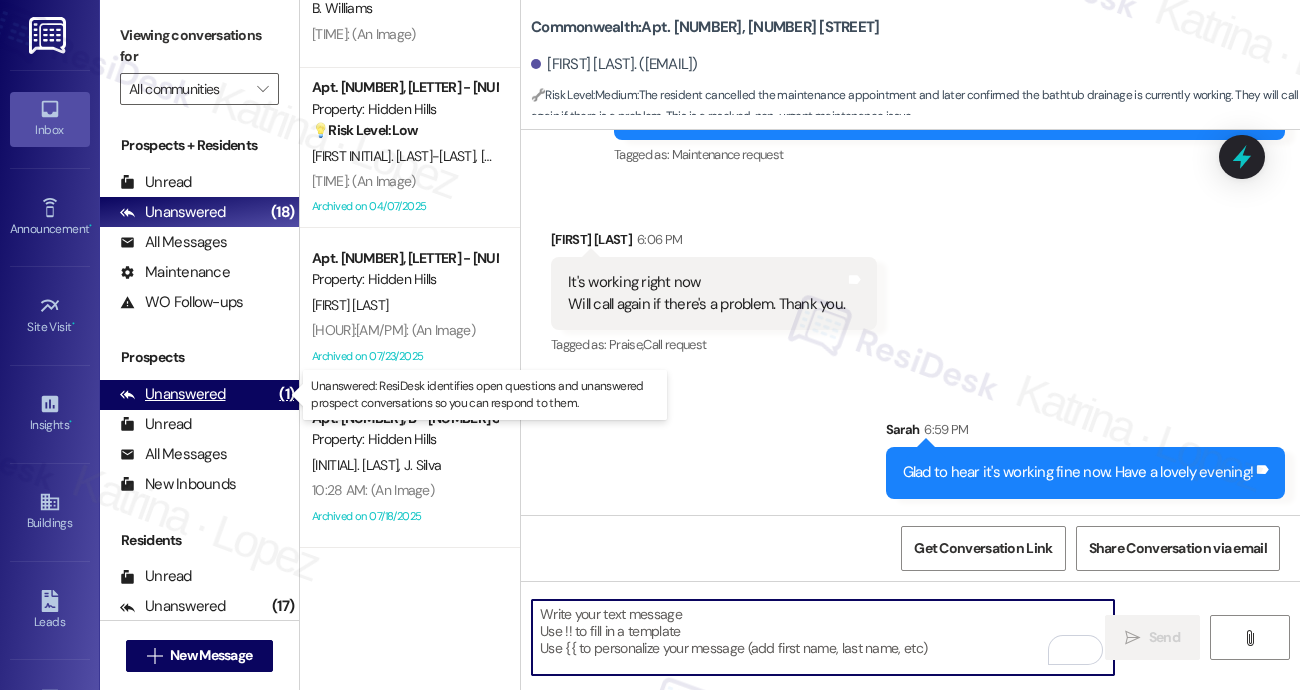 click on "Unanswered (1)" at bounding box center (199, 395) 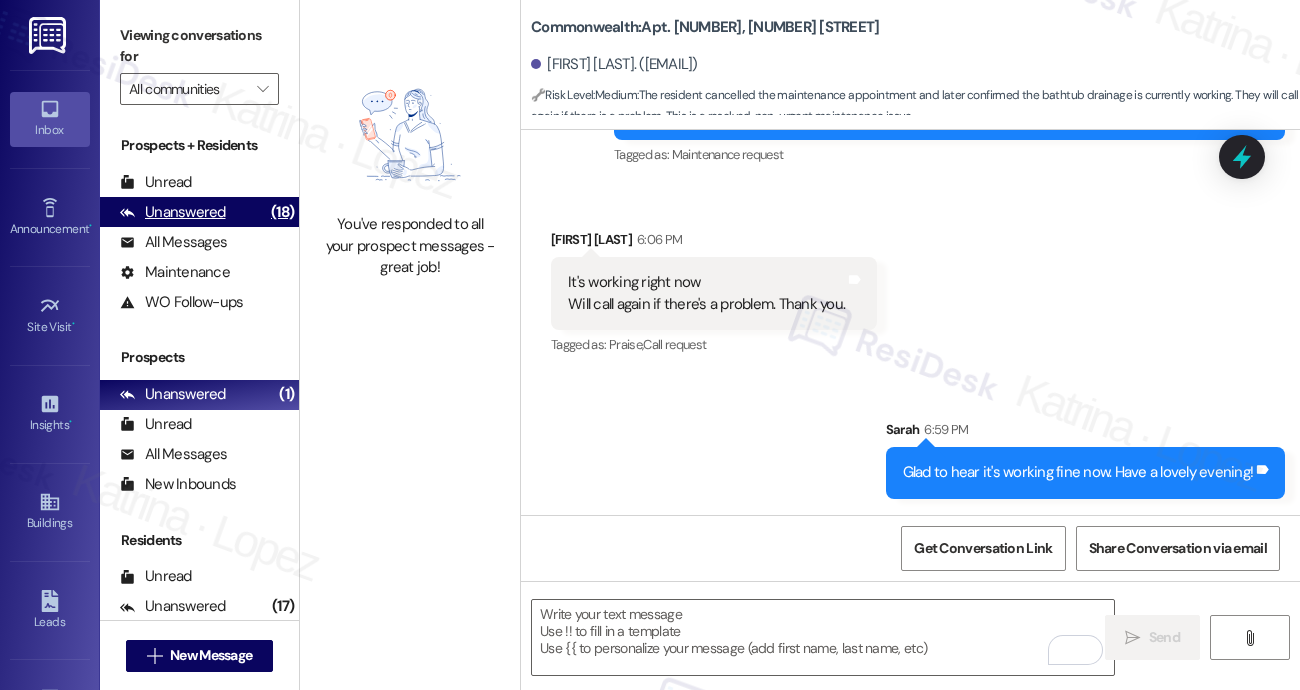 click on "Unanswered" at bounding box center [173, 212] 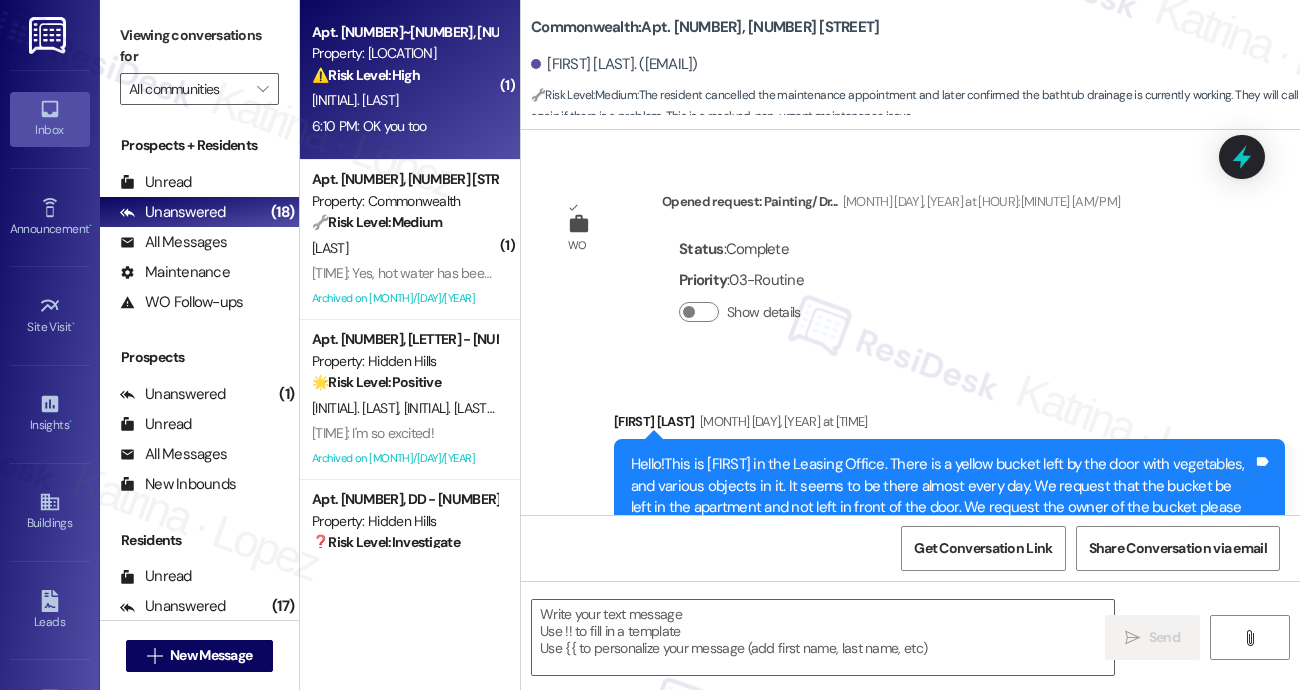 type on "Fetching suggested responses. Please feel free to read through the conversation in the meantime." 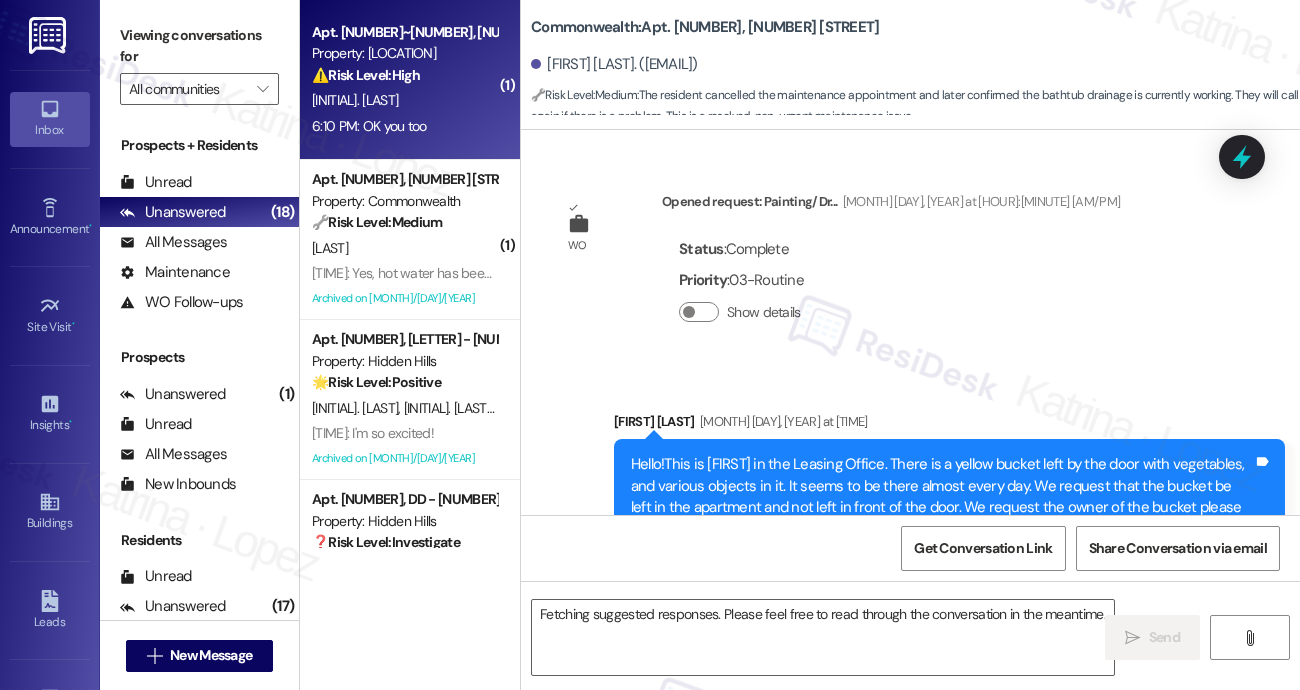 click on "[INITIAL]. [LAST]" at bounding box center (355, 100) 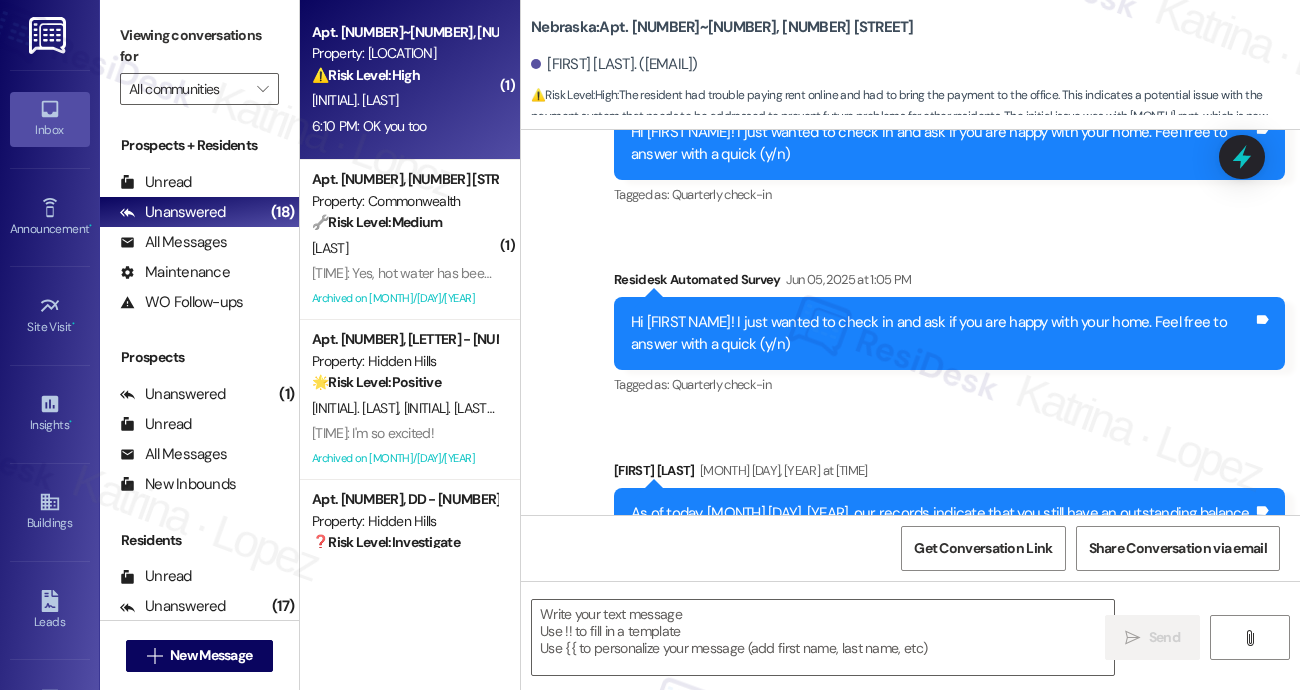 type on "Fetching suggested responses. Please feel free to read through the conversation in the meantime." 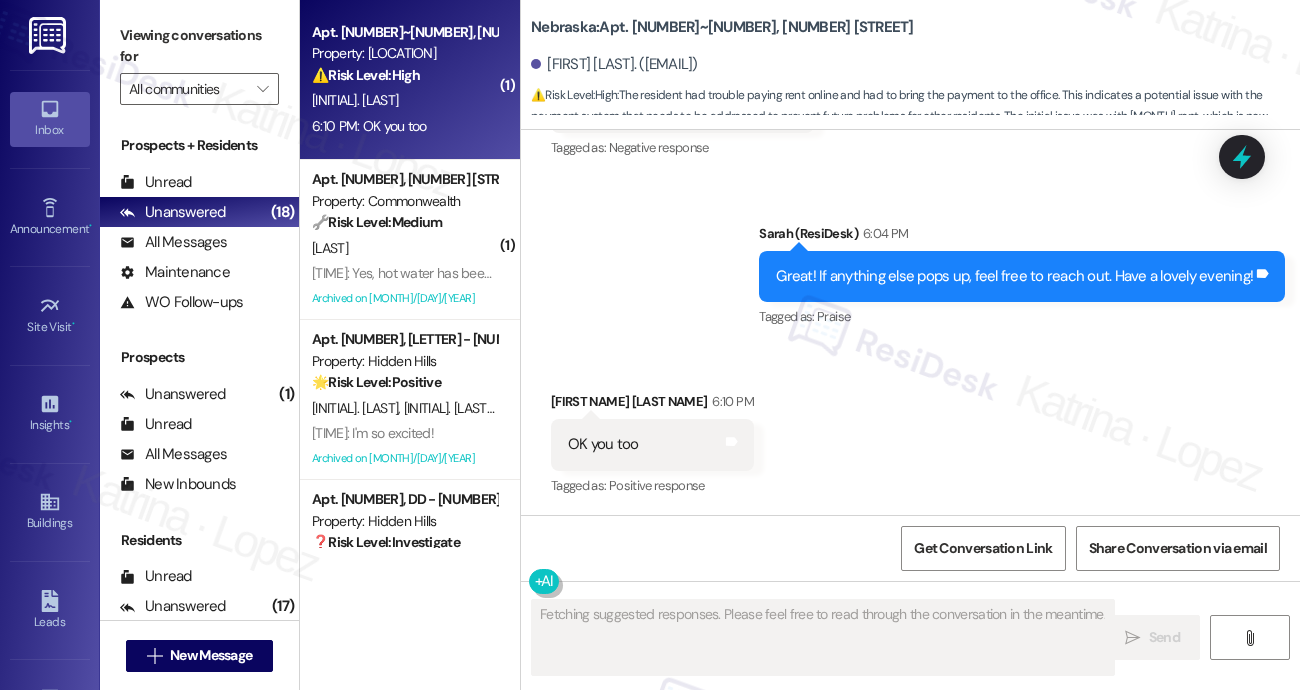 scroll, scrollTop: 4296, scrollLeft: 0, axis: vertical 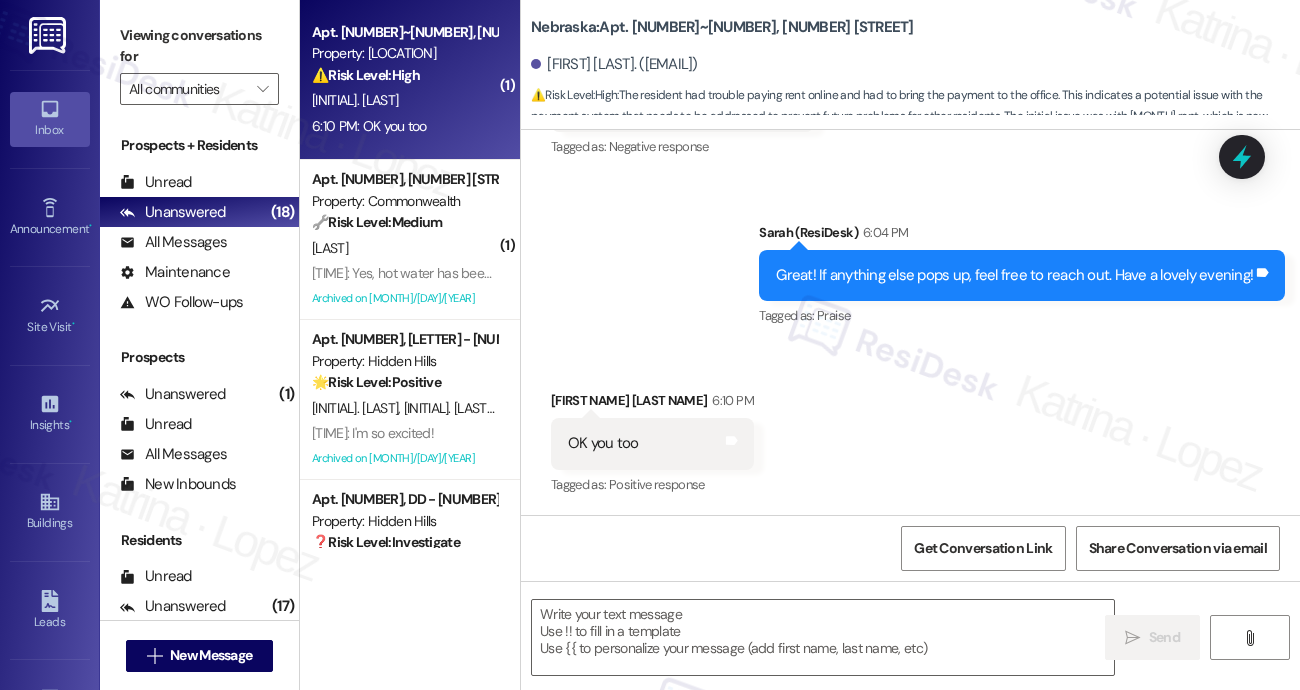 click on "Great! If anything else pops up, feel free to reach out. Have a lovely evening!" at bounding box center (1014, 275) 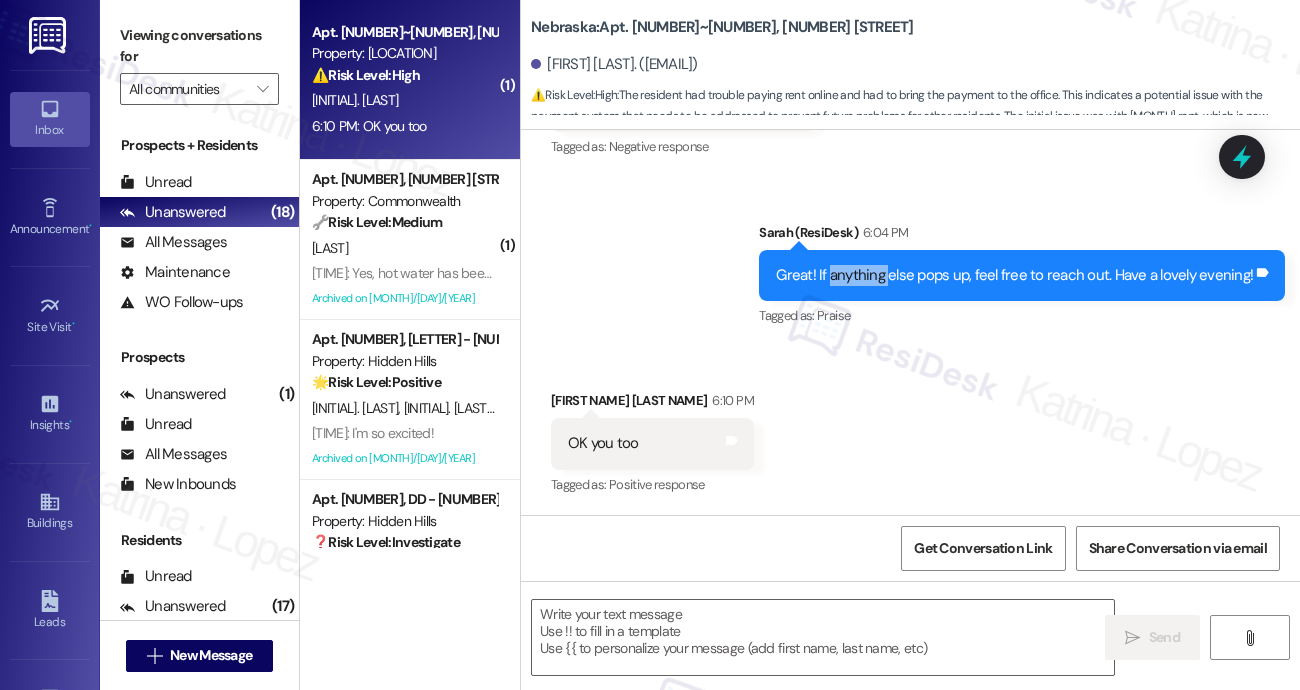 click on "Great! If anything else pops up, feel free to reach out. Have a lovely evening!" at bounding box center [1014, 275] 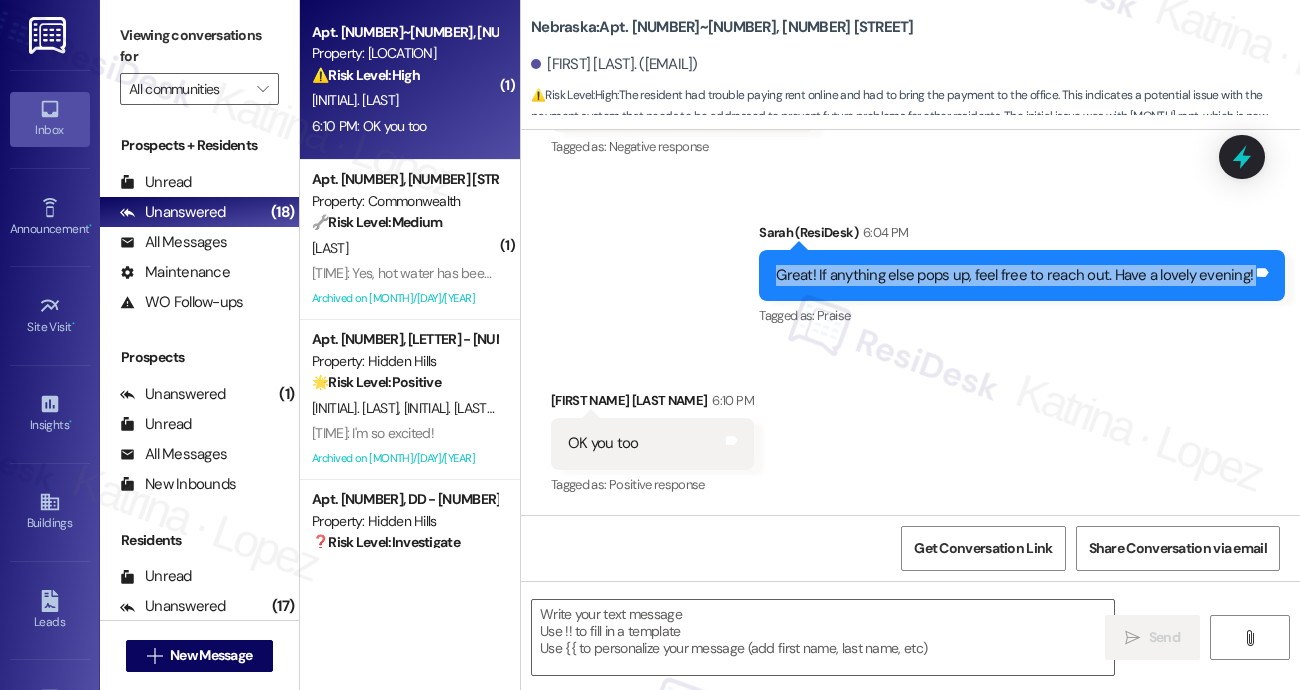 click on "Great! If anything else pops up, feel free to reach out. Have a lovely evening!" at bounding box center (1014, 275) 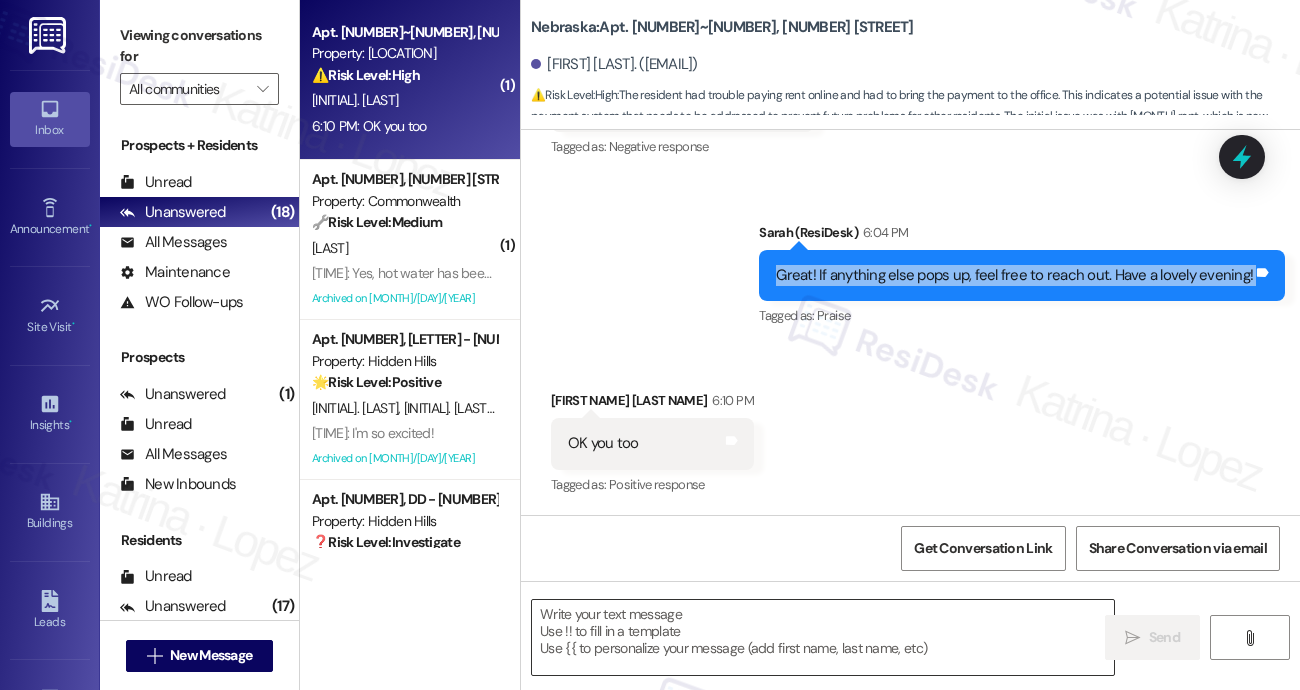click at bounding box center (823, 637) 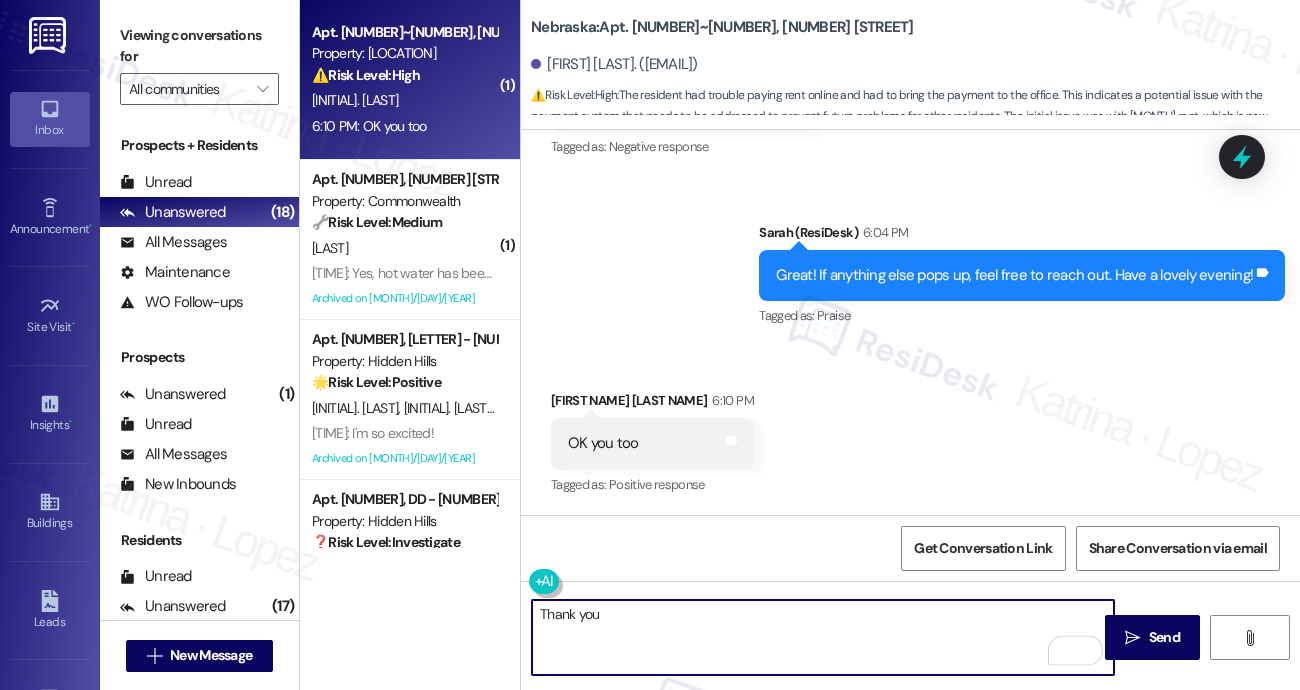 drag, startPoint x: 720, startPoint y: 613, endPoint x: 624, endPoint y: 605, distance: 96.332756 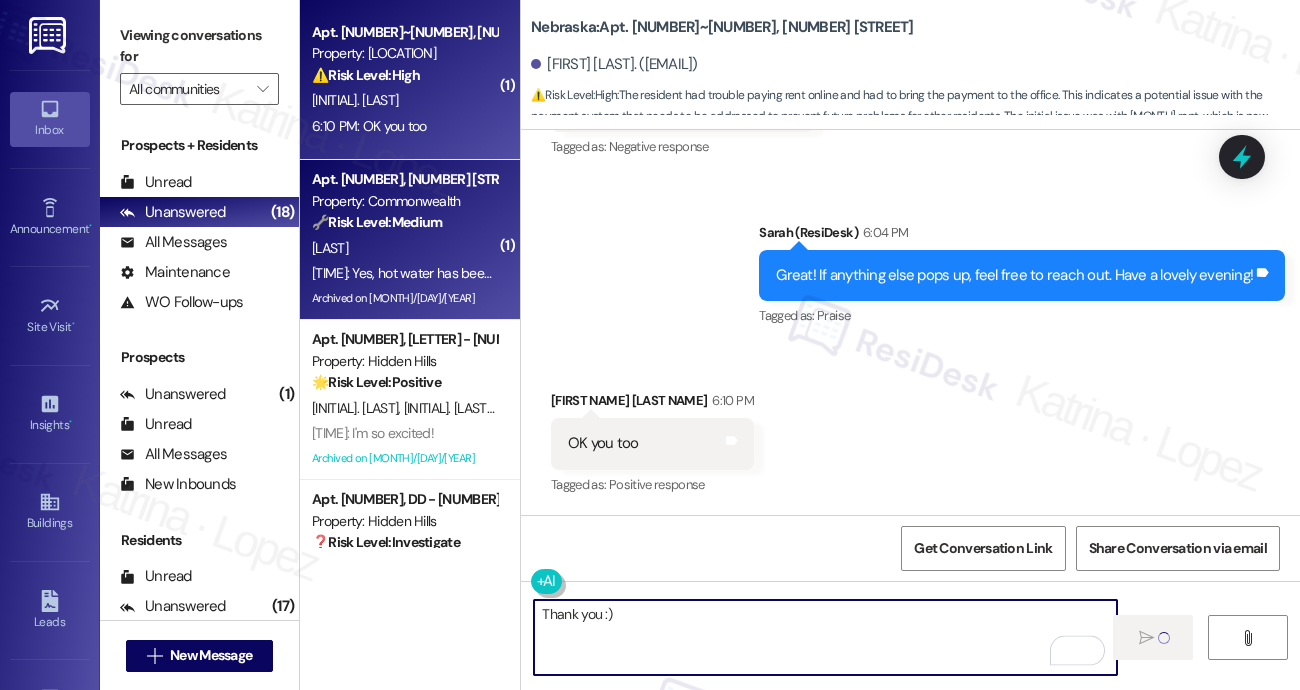 type on "Thank you :)" 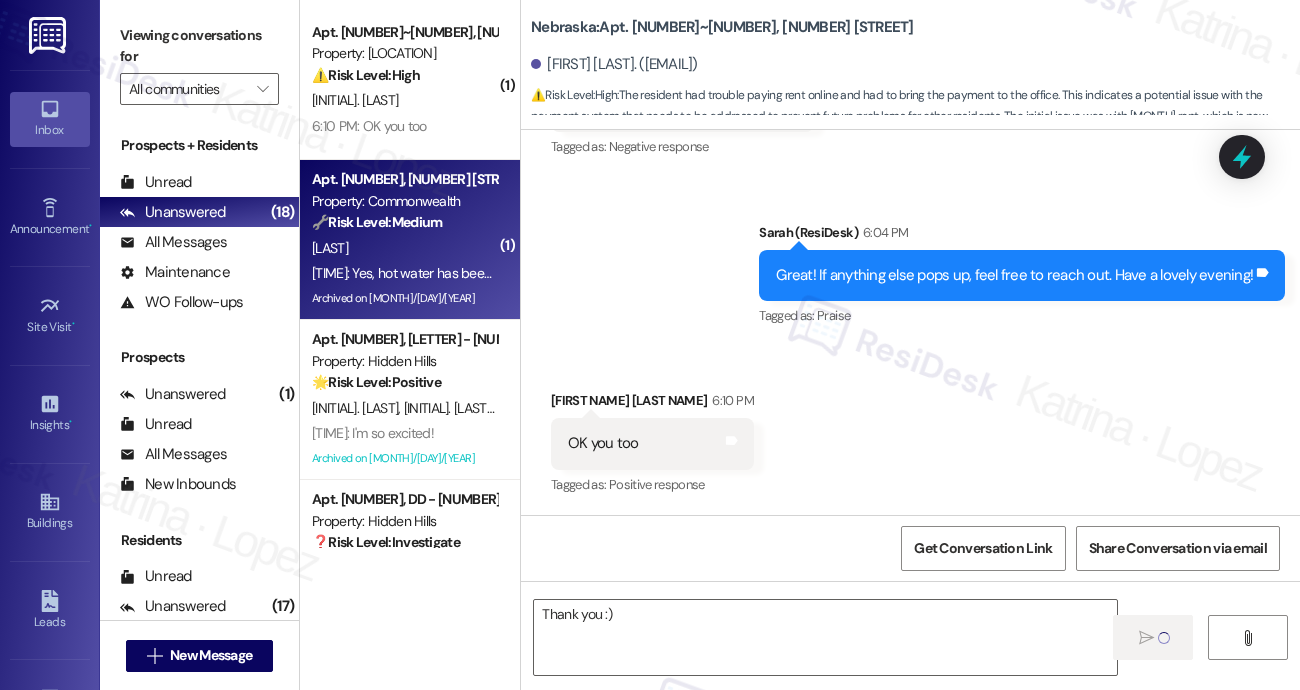 type on "Fetching suggested responses. Please feel free to read through the conversation in the meantime." 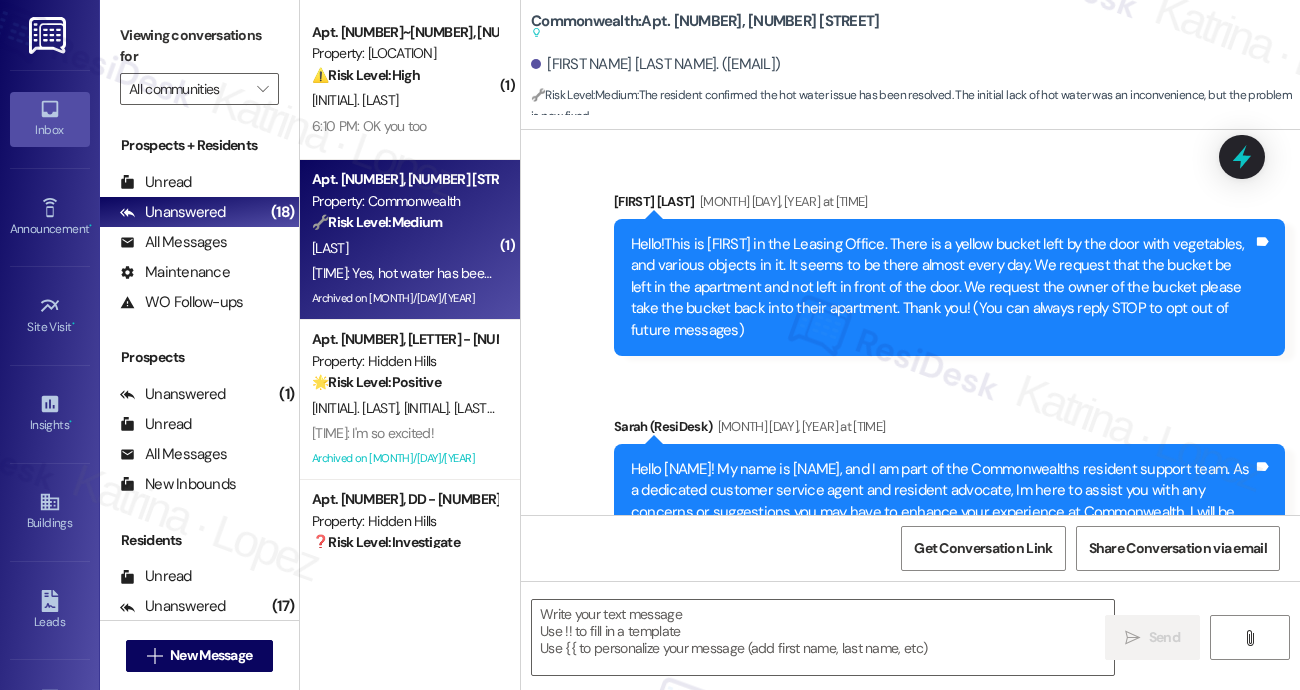 type on "Fetching suggested responses. Please feel free to read through the conversation in the meantime." 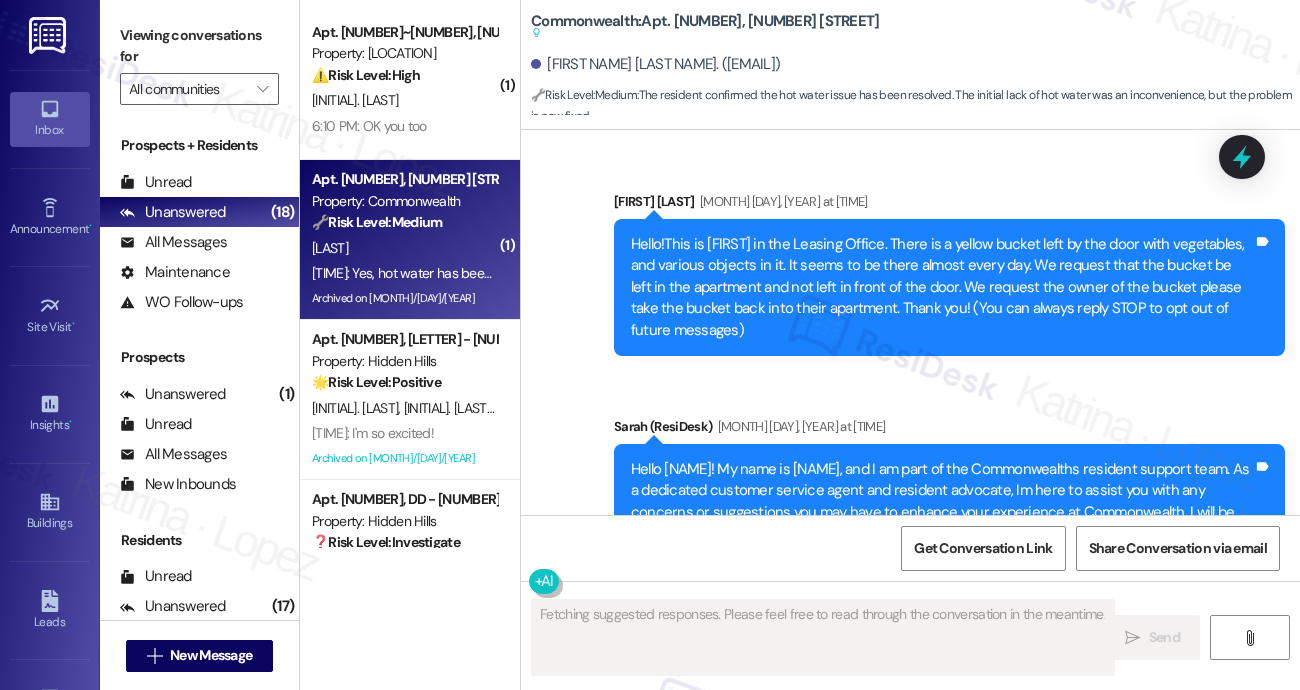 scroll, scrollTop: 46278, scrollLeft: 0, axis: vertical 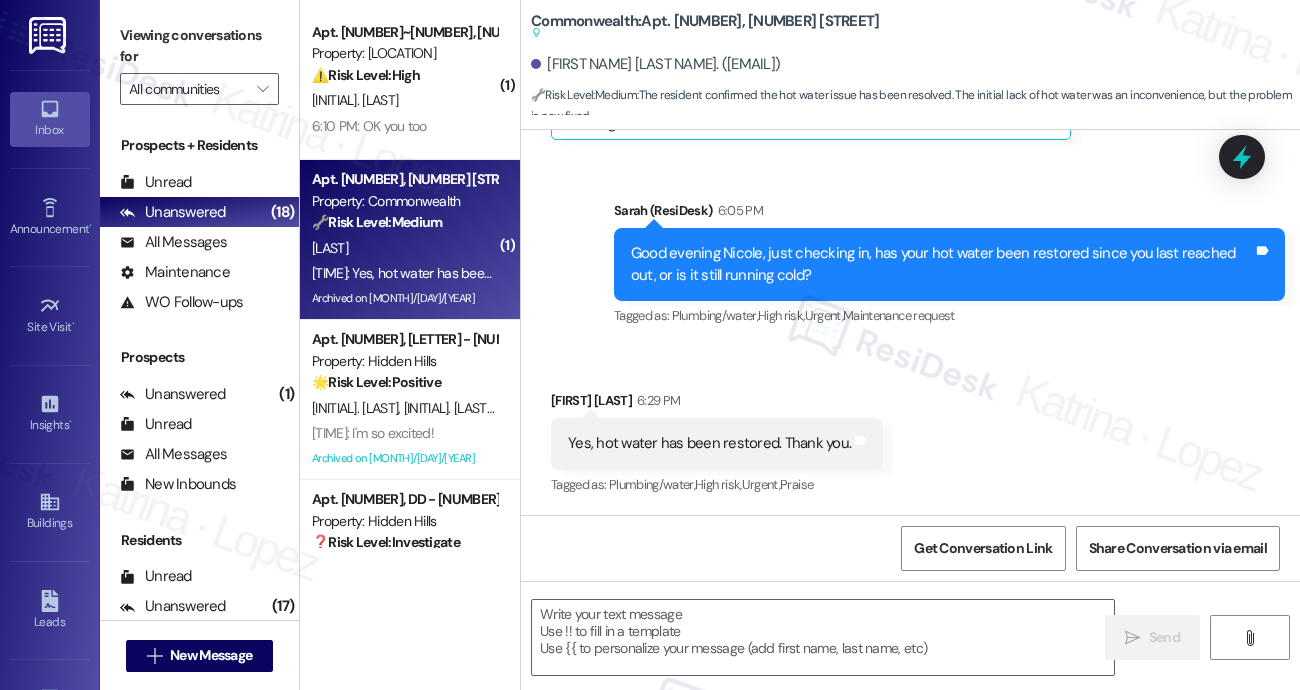 click on "Good evening Nicole, just checking in, has your hot water been restored since you last reached out, or is it still running cold? Tags and notes" at bounding box center [949, 264] 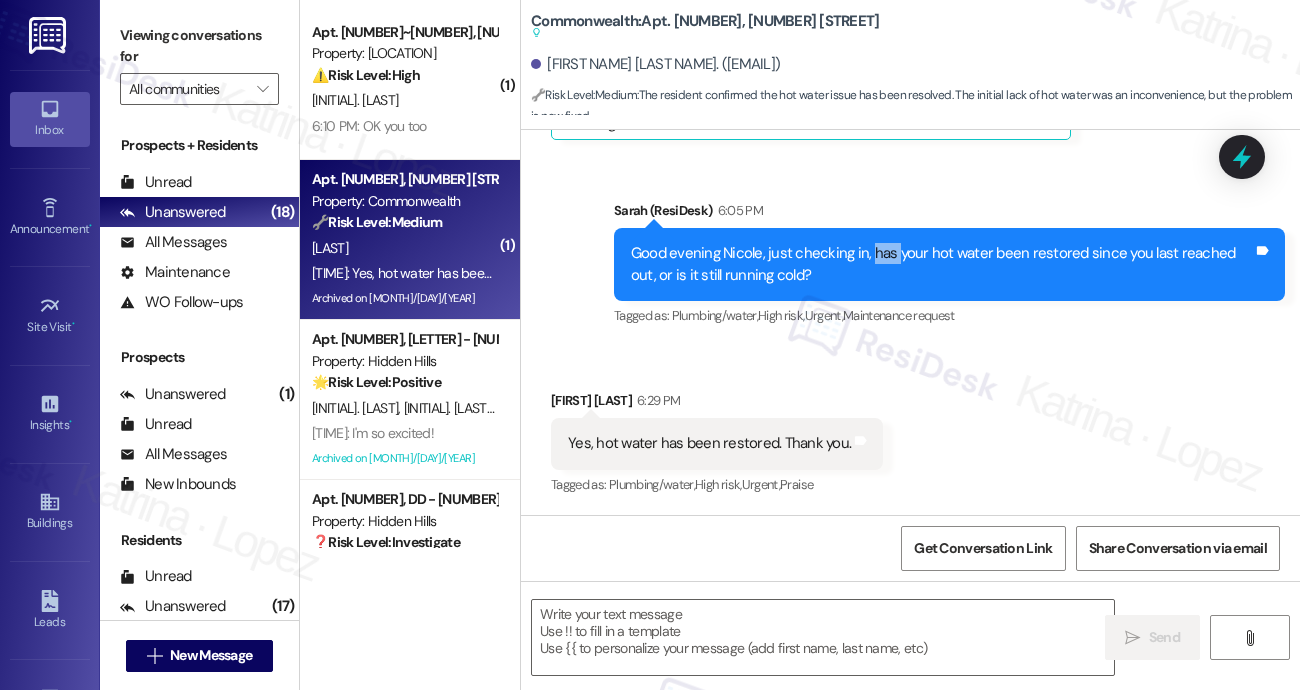 click on "Good evening Nicole, just checking in, has your hot water been restored since you last reached out, or is it still running cold? Tags and notes" at bounding box center (949, 264) 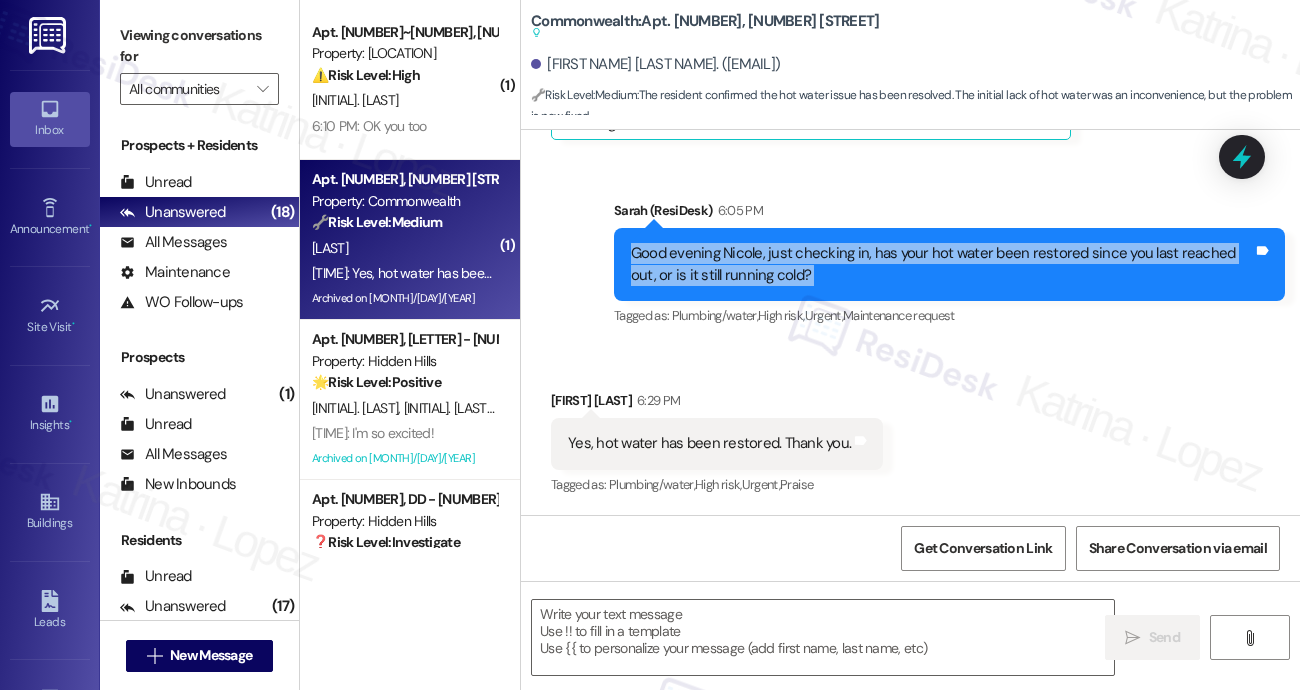 click on "Good evening Nicole, just checking in, has your hot water been restored since you last reached out, or is it still running cold? Tags and notes" at bounding box center (949, 264) 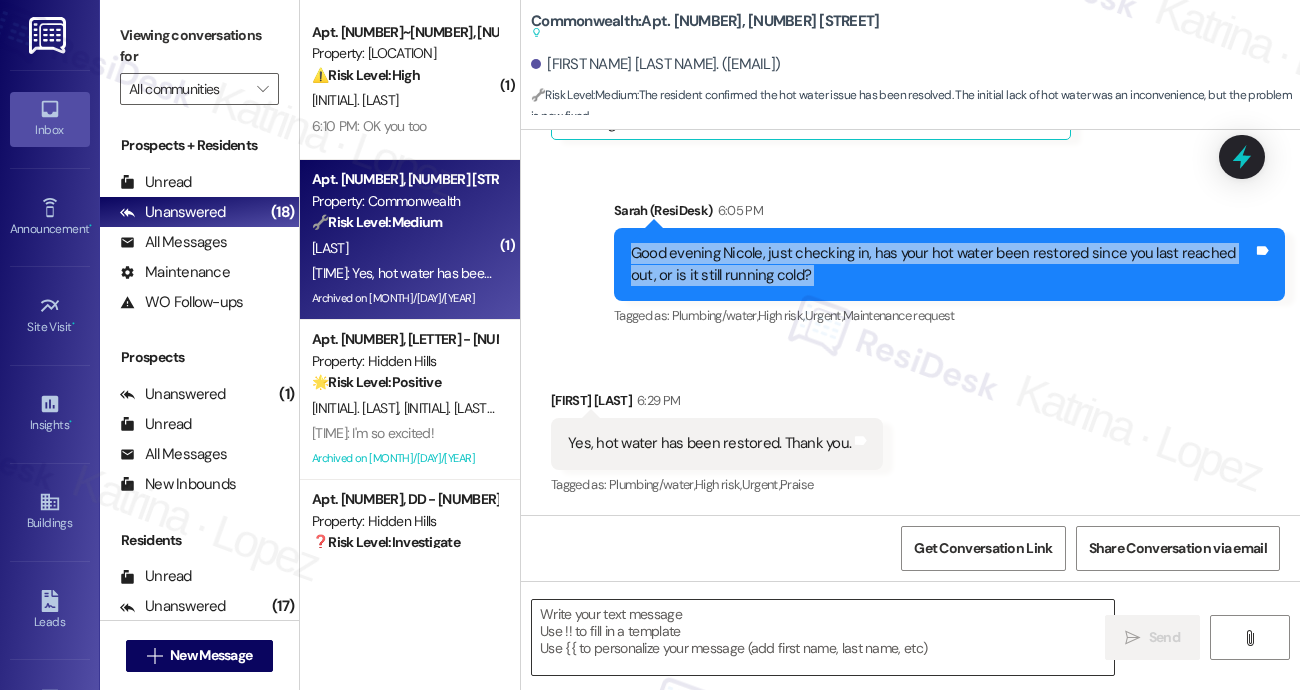 click at bounding box center [823, 637] 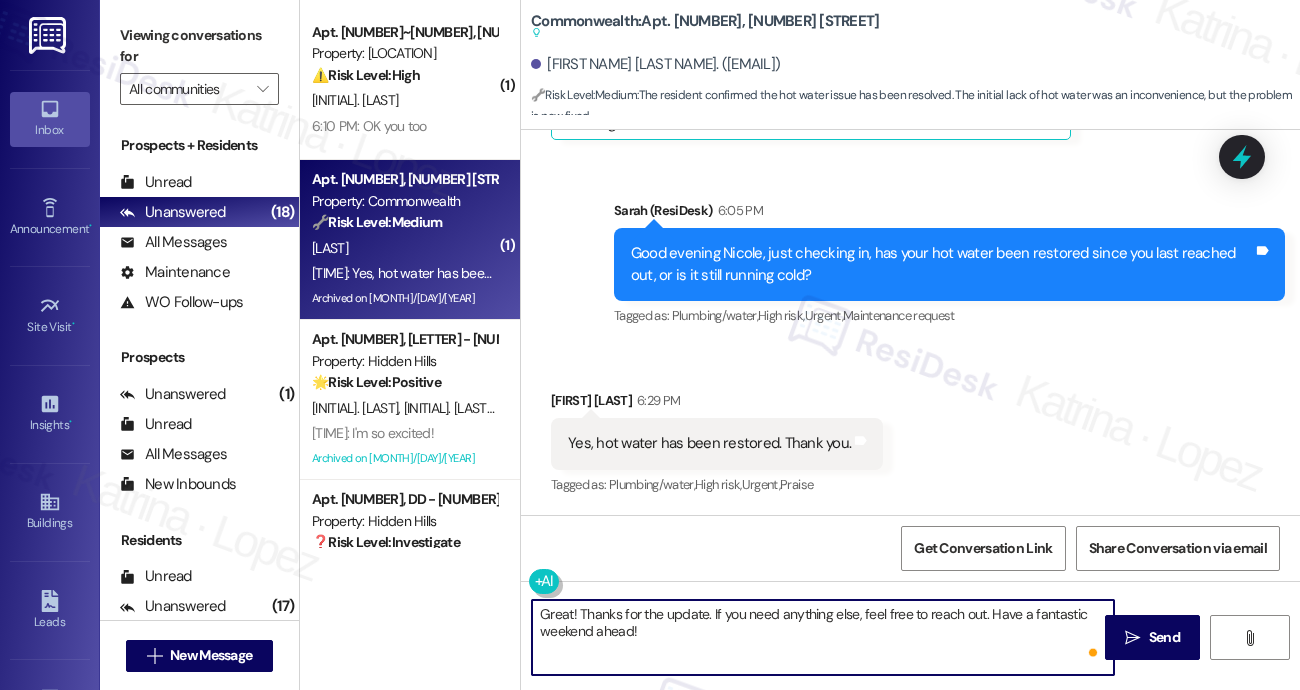 type on "Great! Thanks for the update. If you need anything else, feel free to reach out. Have a fantastic weekend ahead!" 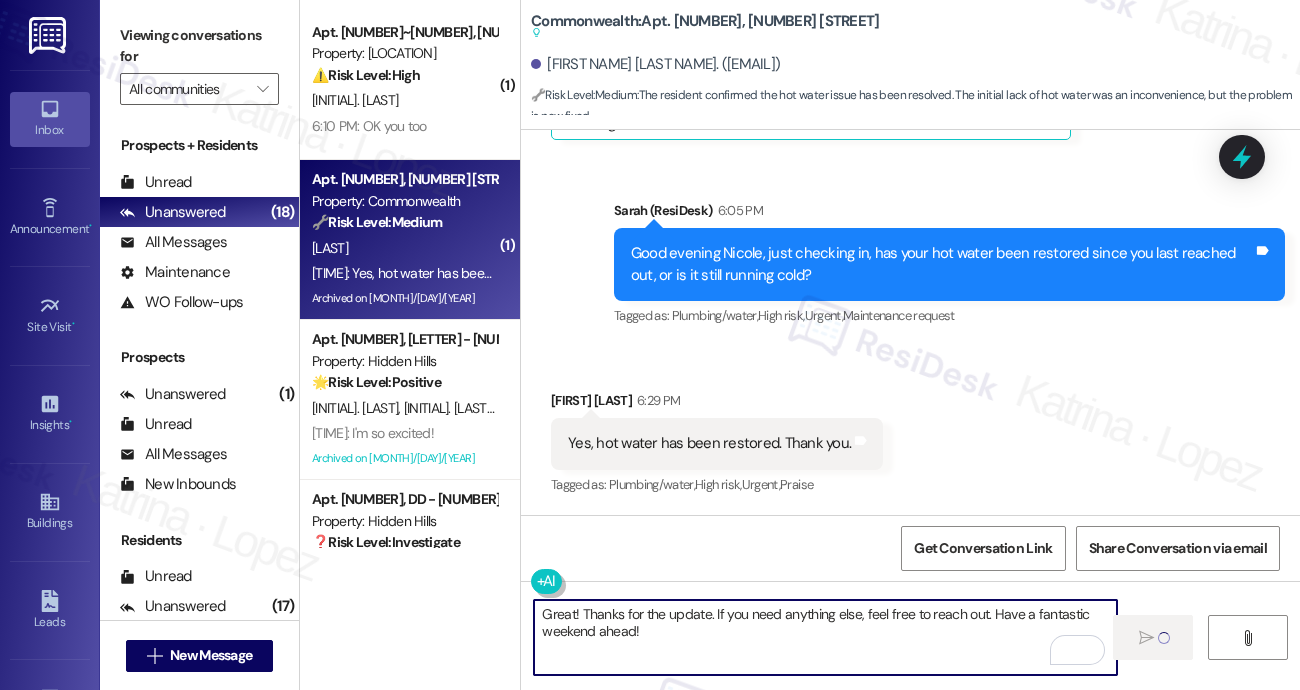 type 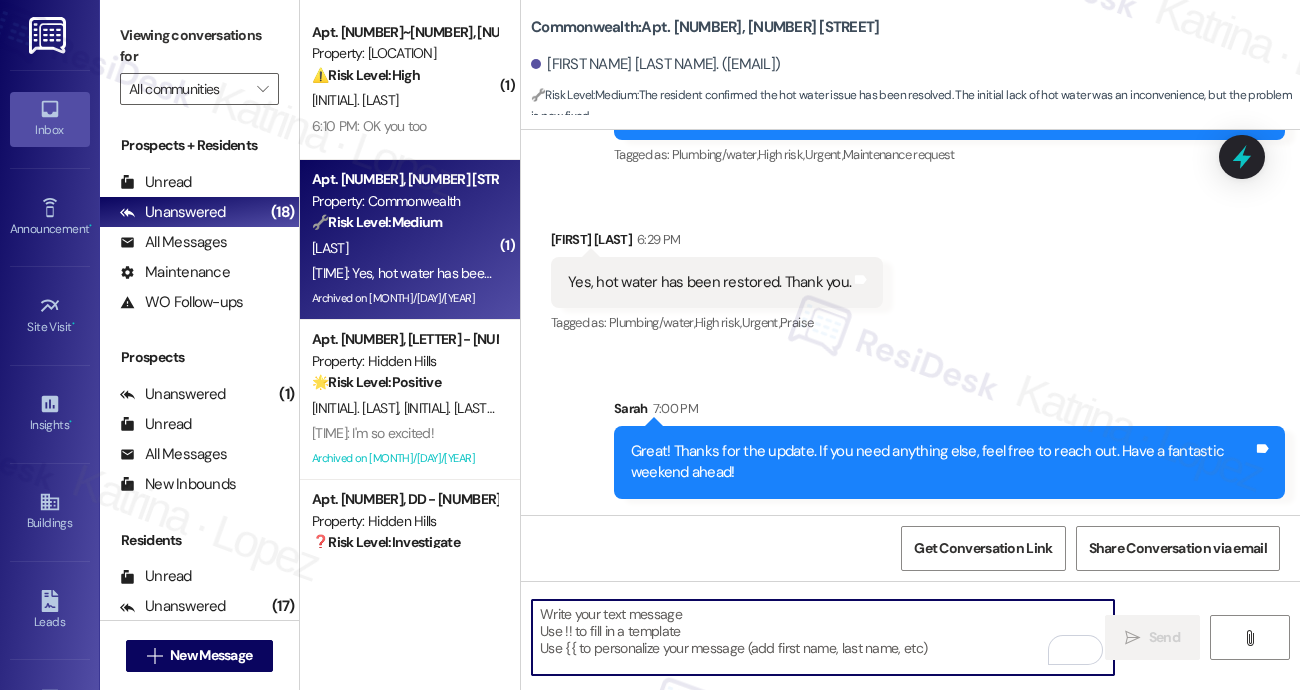scroll, scrollTop: 46380, scrollLeft: 0, axis: vertical 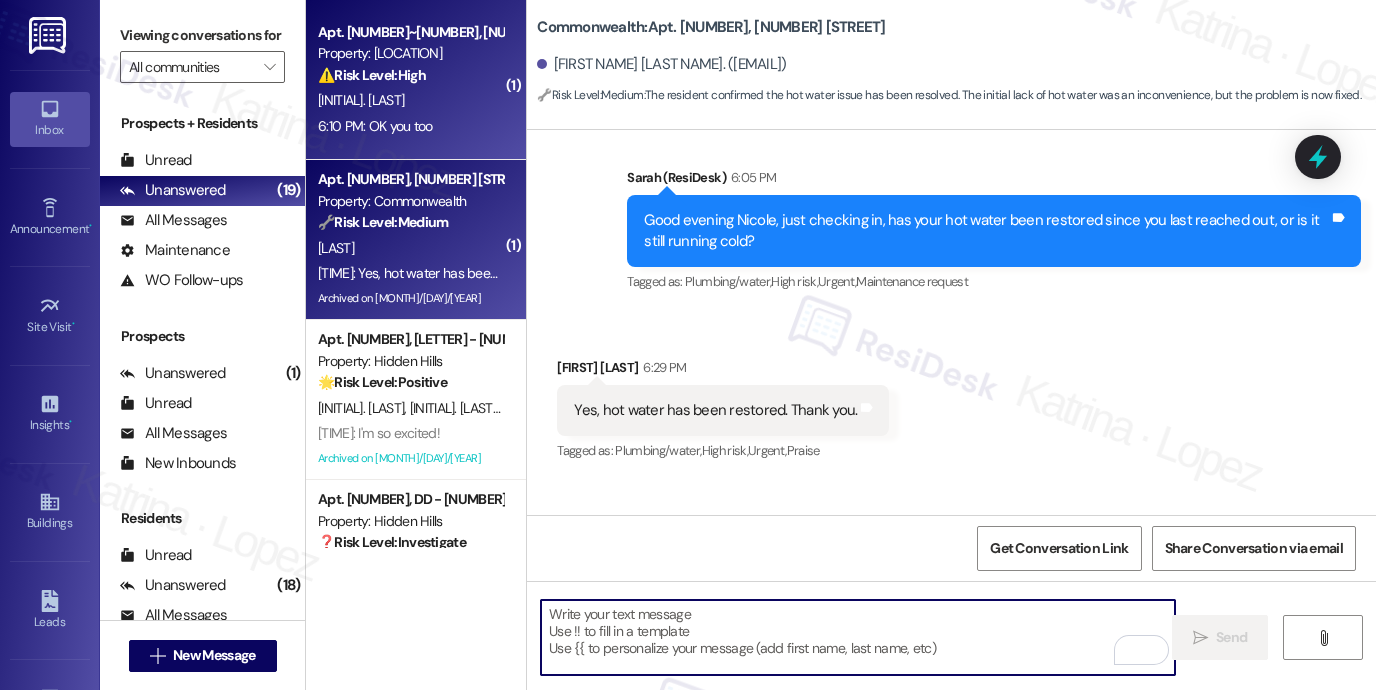 click on "[TIME]: OK you too [TIME]: OK you too" at bounding box center (410, 126) 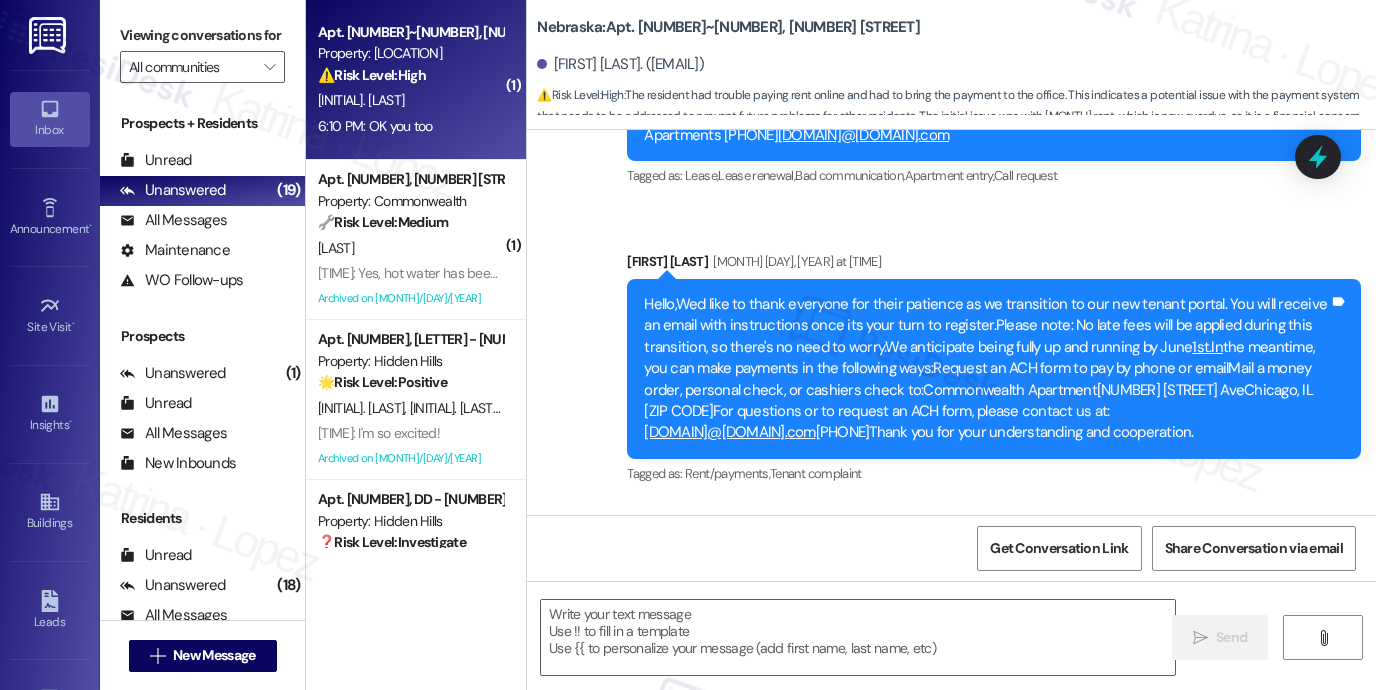 type on "Fetching suggested responses. Please feel free to read through the conversation in the meantime." 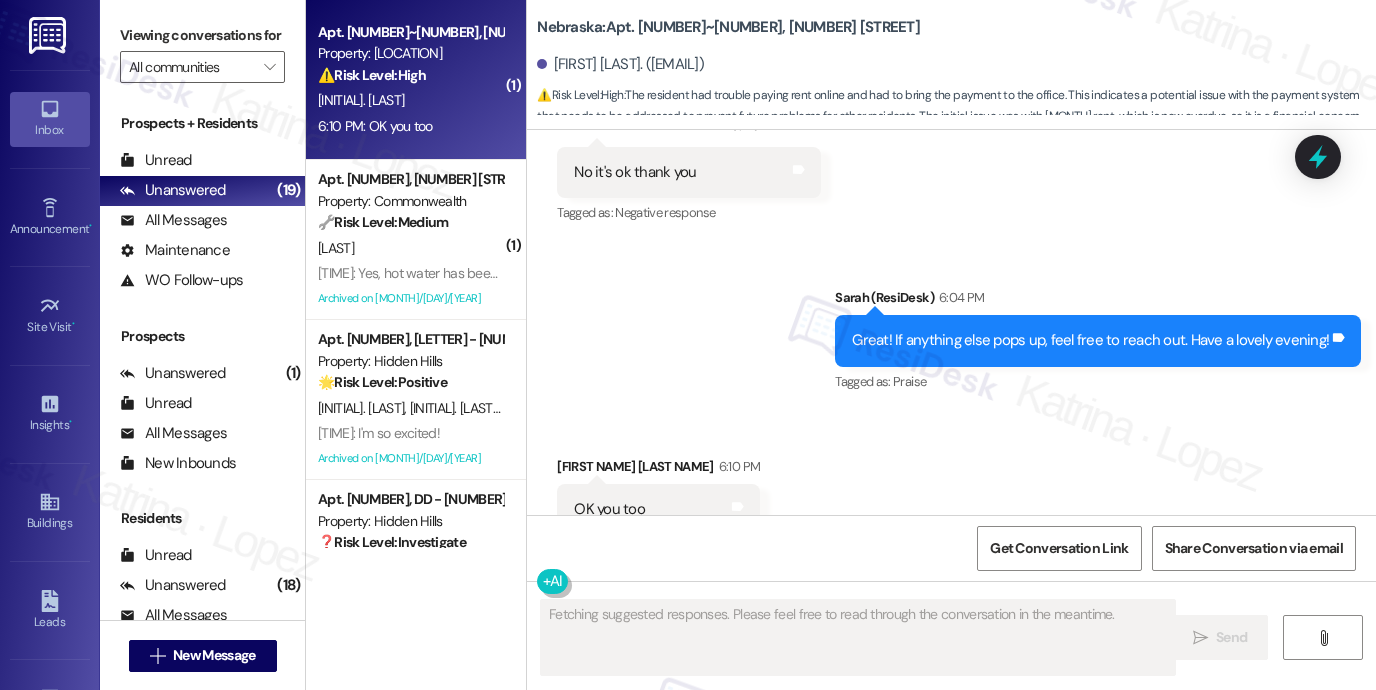 type 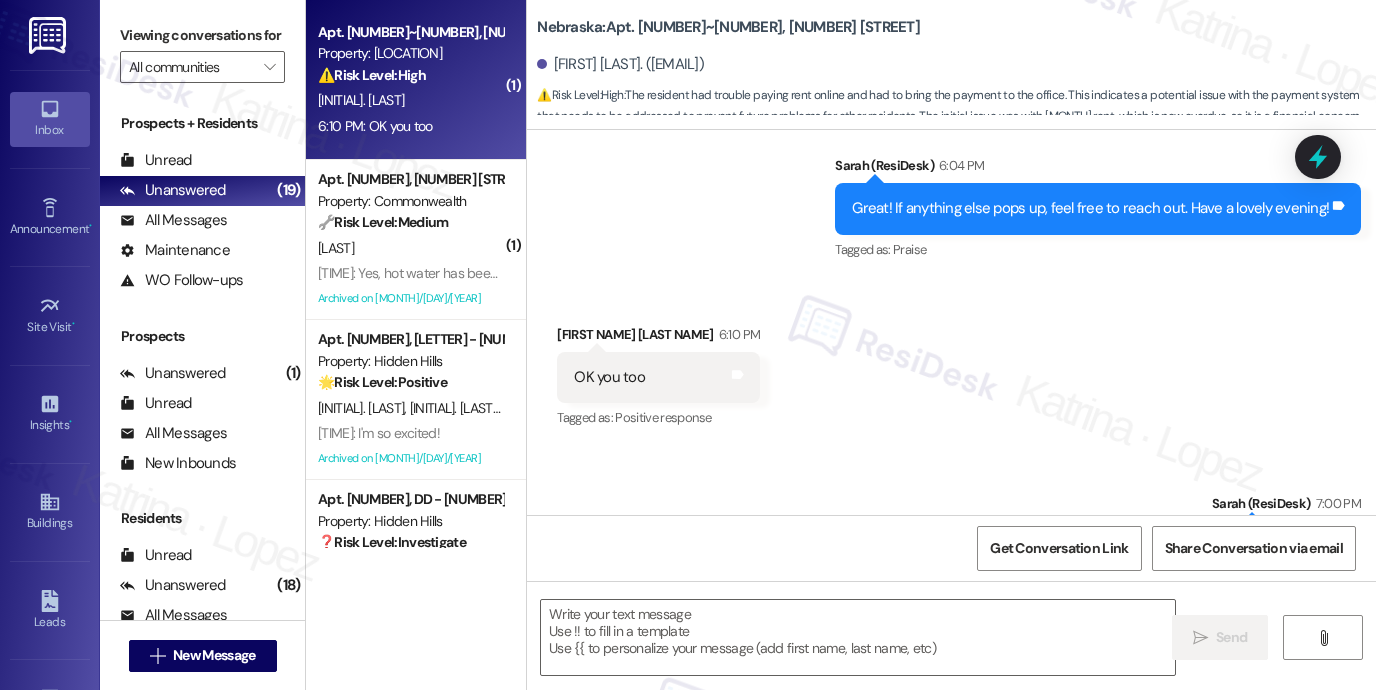 scroll, scrollTop: 4295, scrollLeft: 0, axis: vertical 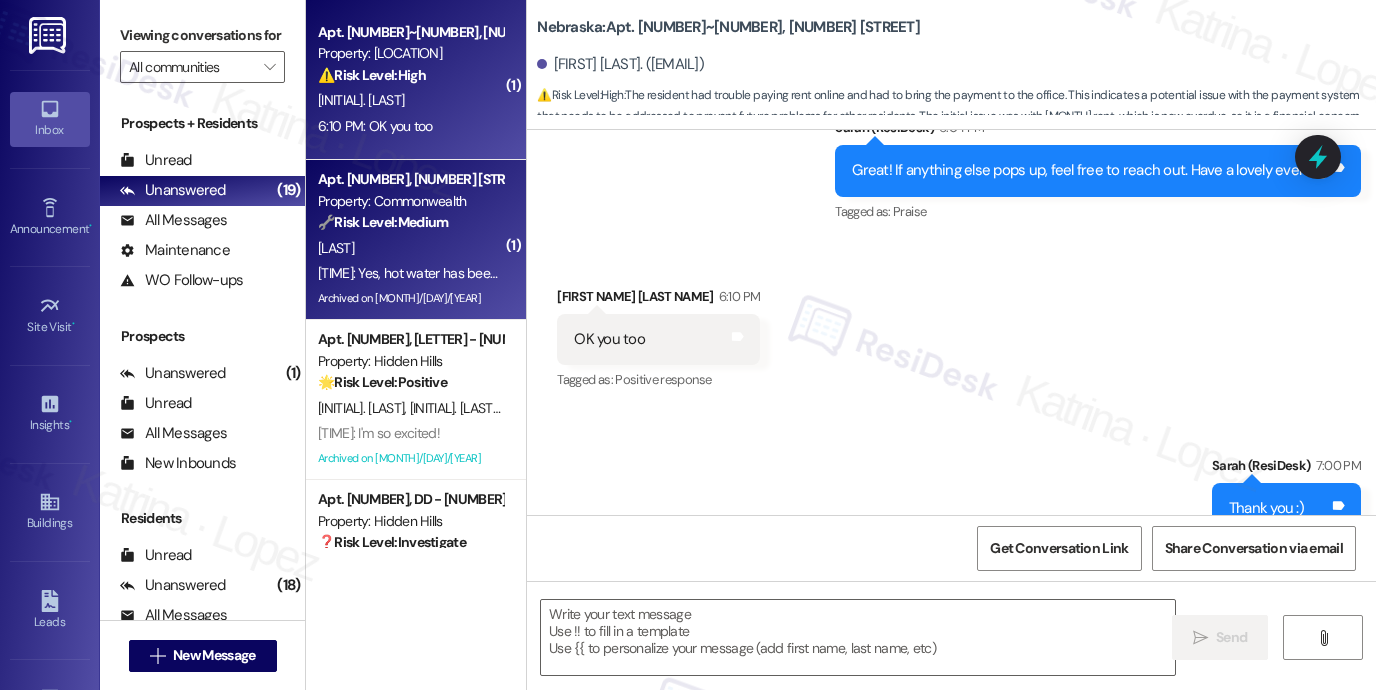 click on "6:29 PM: Yes, hot water has been restored. Thank you. 6:29 PM: Yes, hot water has been restored. Thank you." at bounding box center (410, 273) 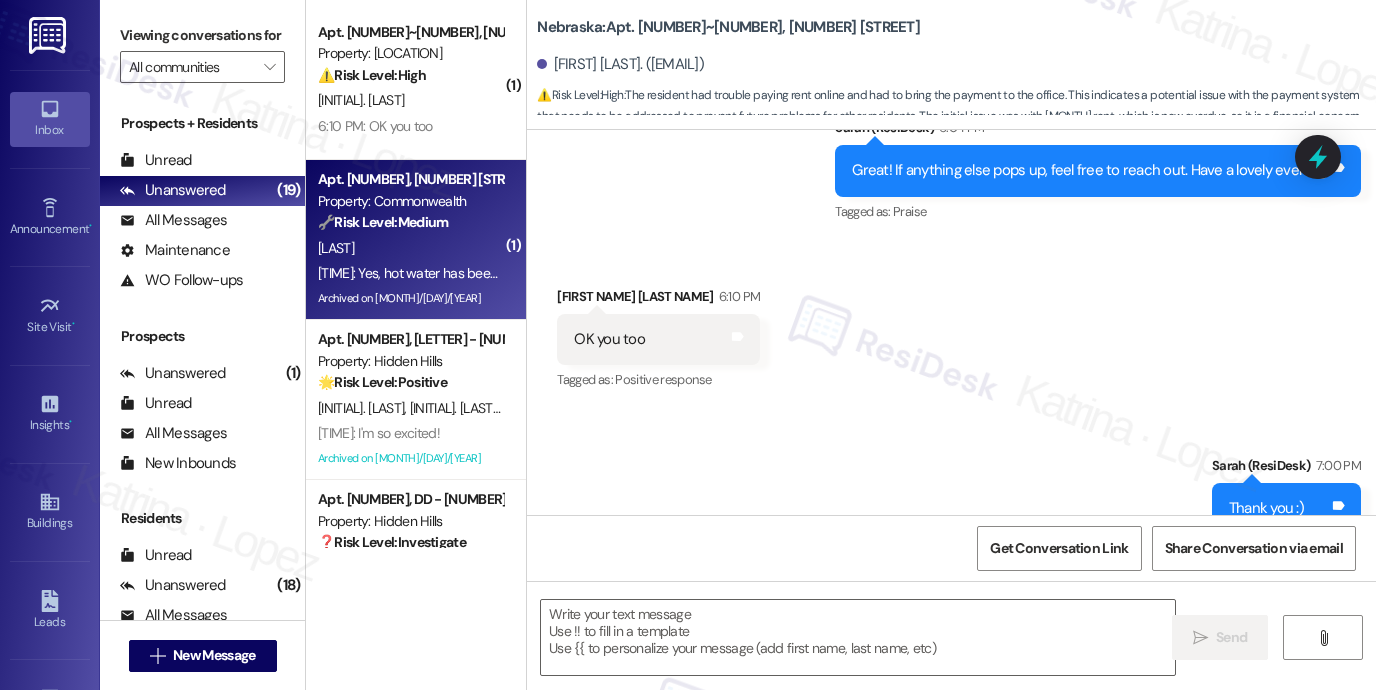 type on "Fetching suggested responses. Please feel free to read through the conversation in the meantime." 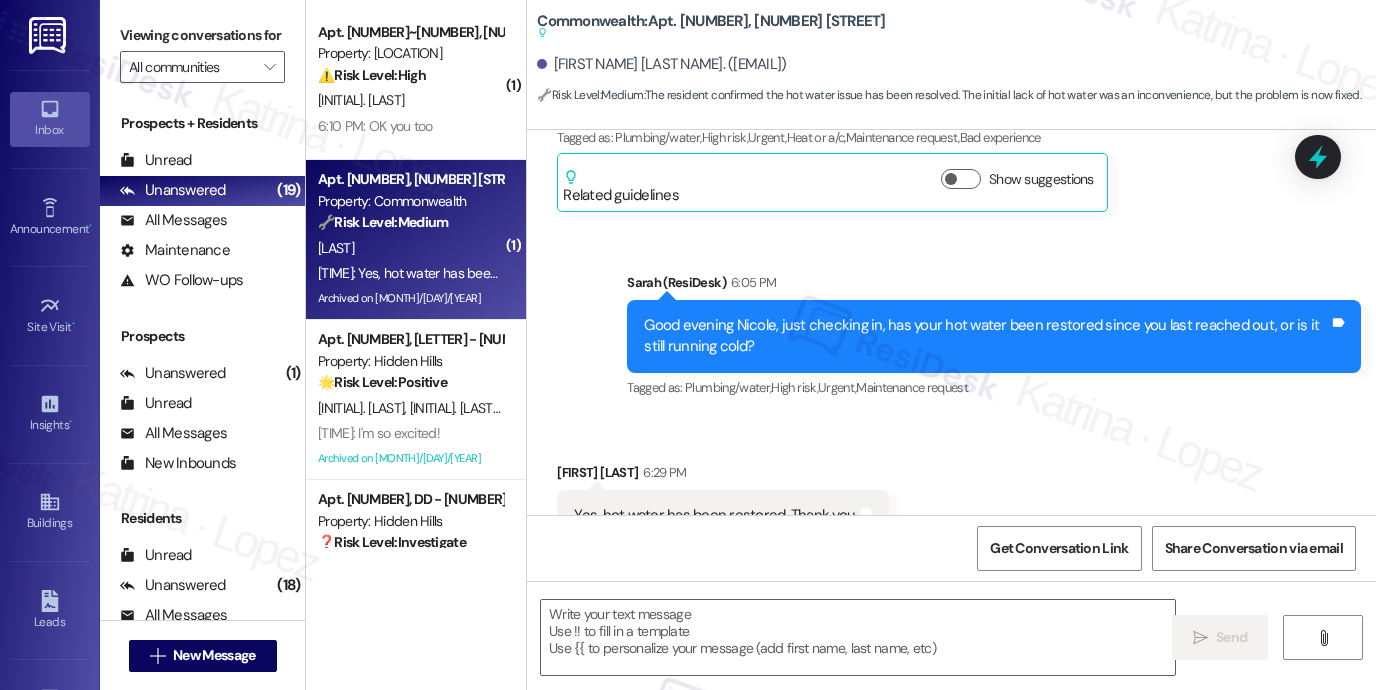 type on "Fetching suggested responses. Please feel free to read through the conversation in the meantime." 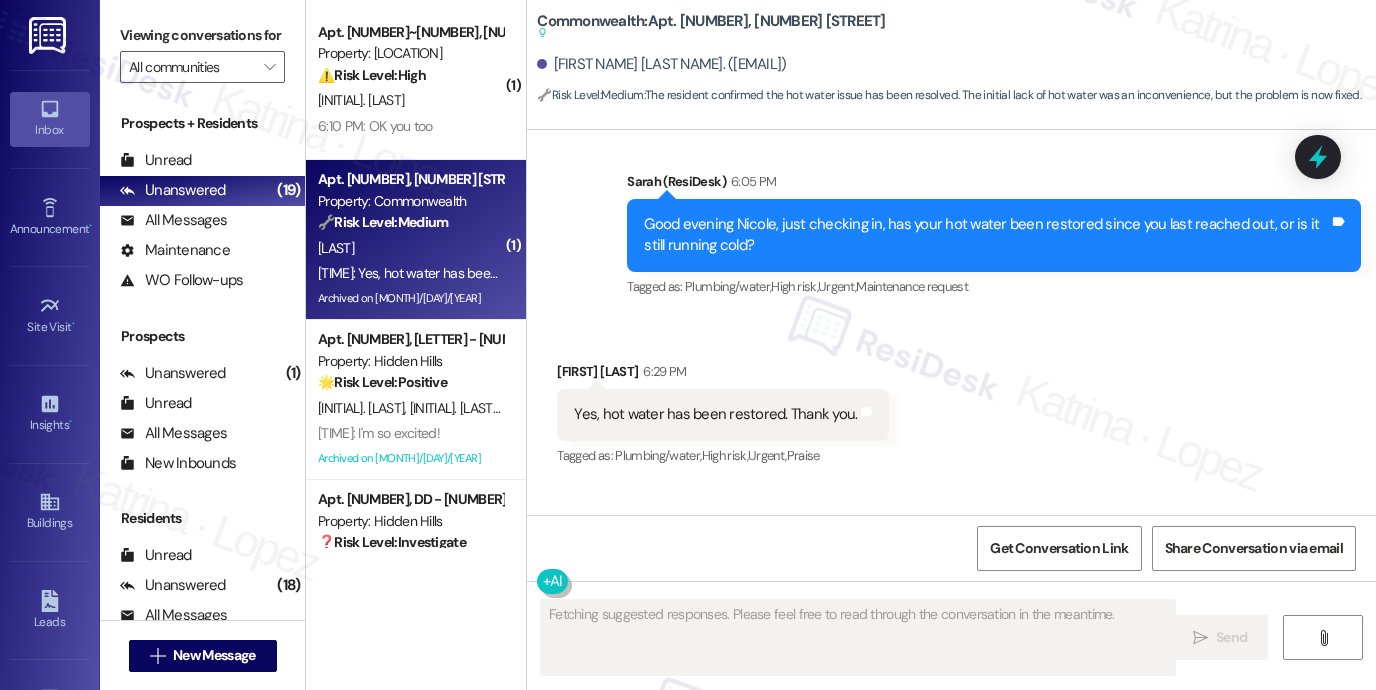 scroll, scrollTop: 45226, scrollLeft: 0, axis: vertical 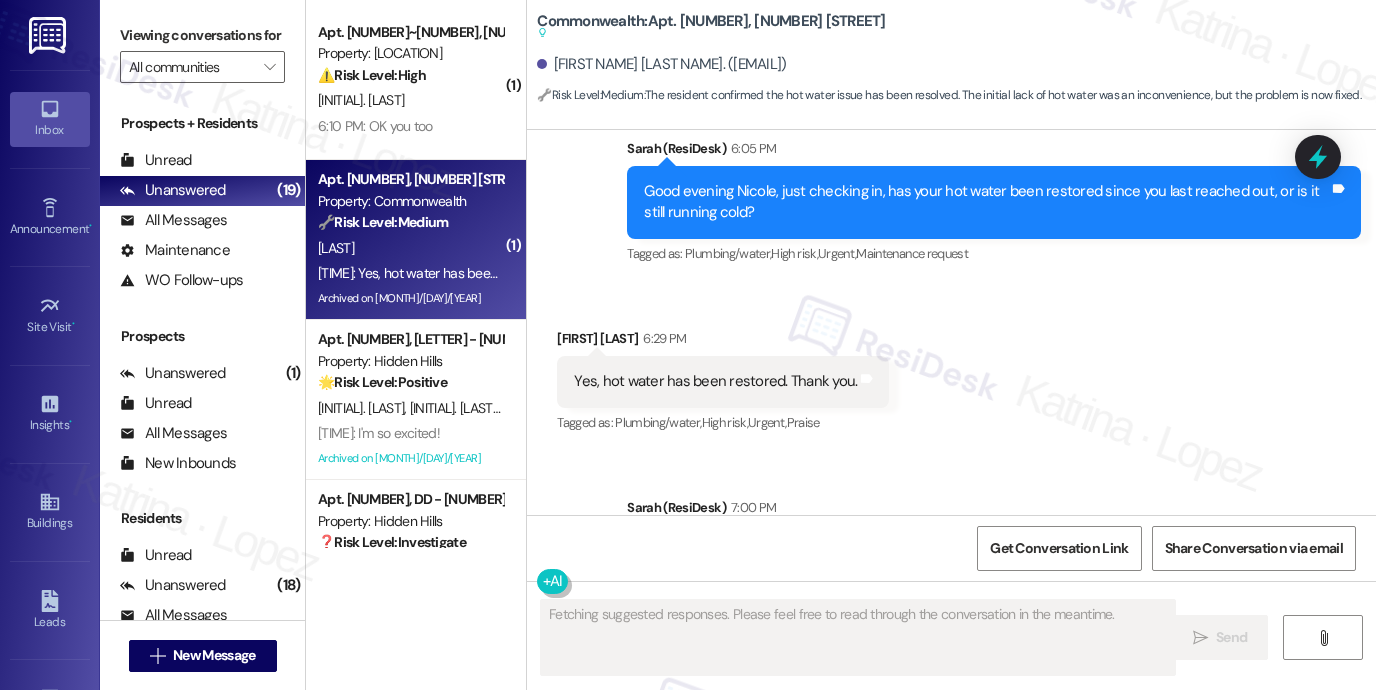 type 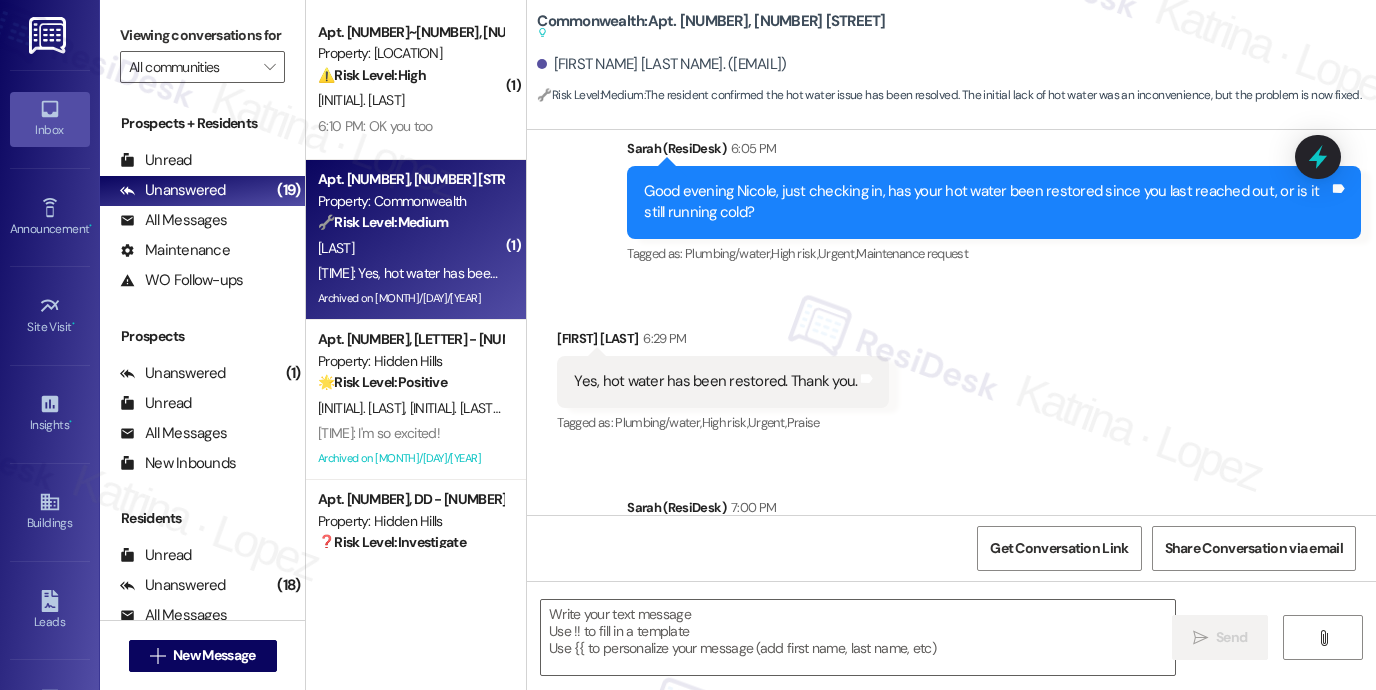 click on "Great! Thanks for the update. If you need anything else, feel free to reach out. Have a fantastic weekend ahead!" at bounding box center [986, 561] 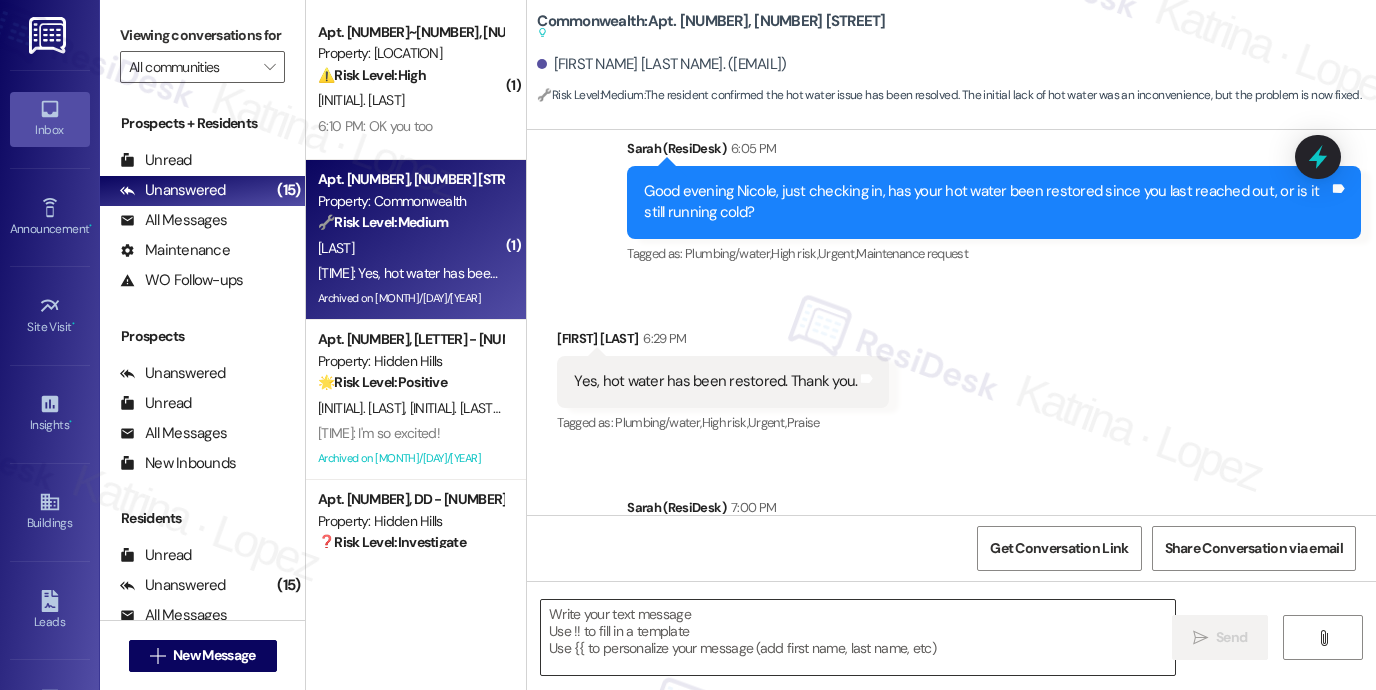 click at bounding box center (858, 637) 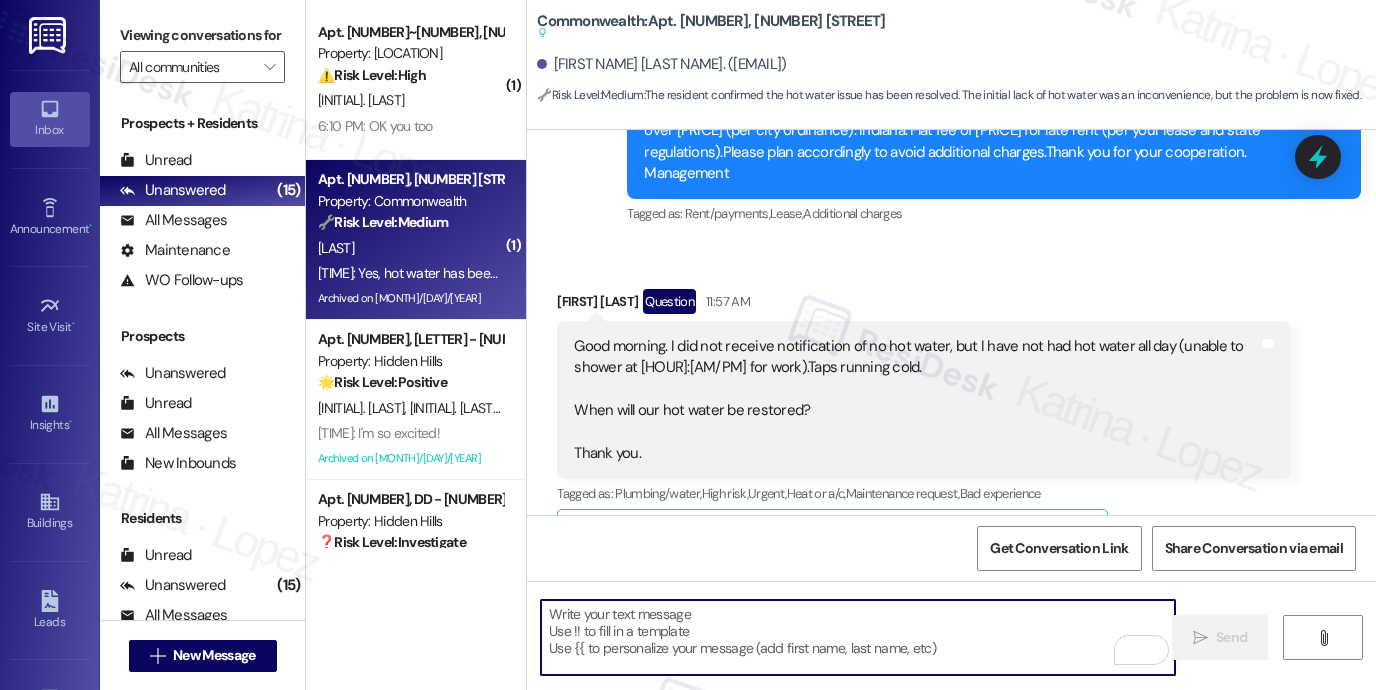 scroll, scrollTop: 44726, scrollLeft: 0, axis: vertical 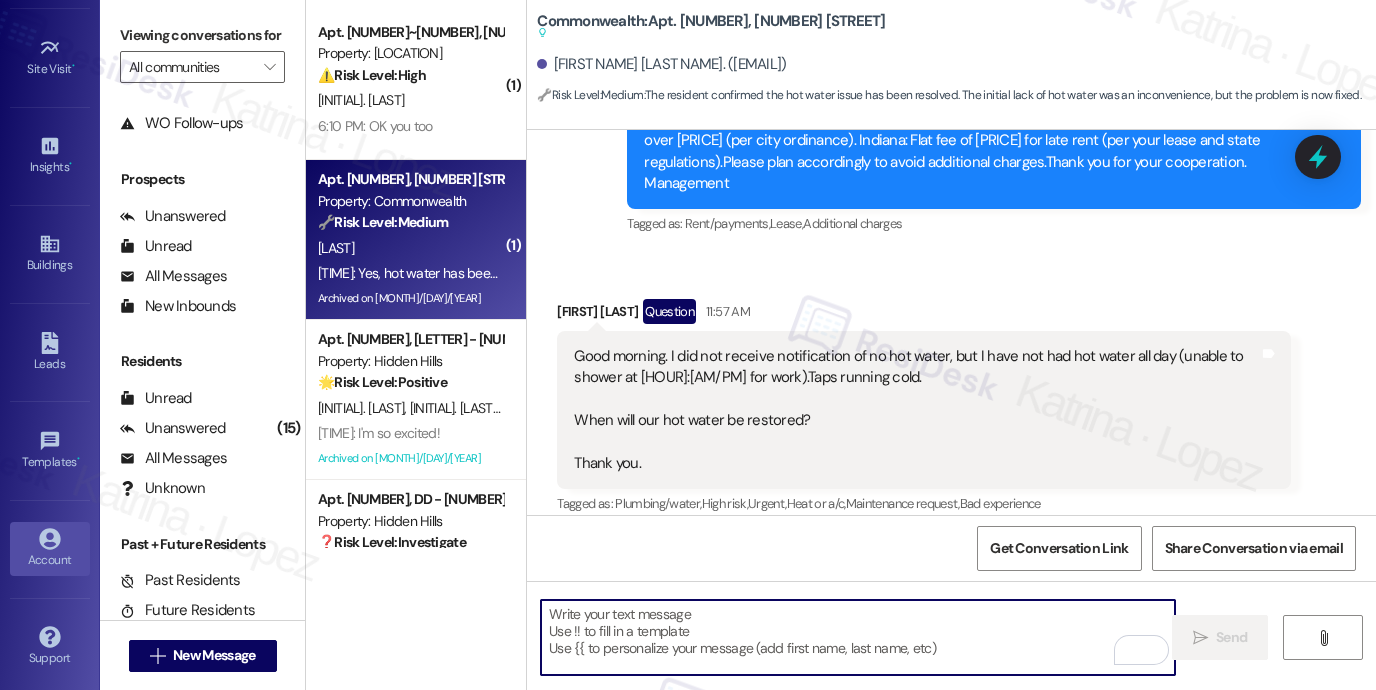 click 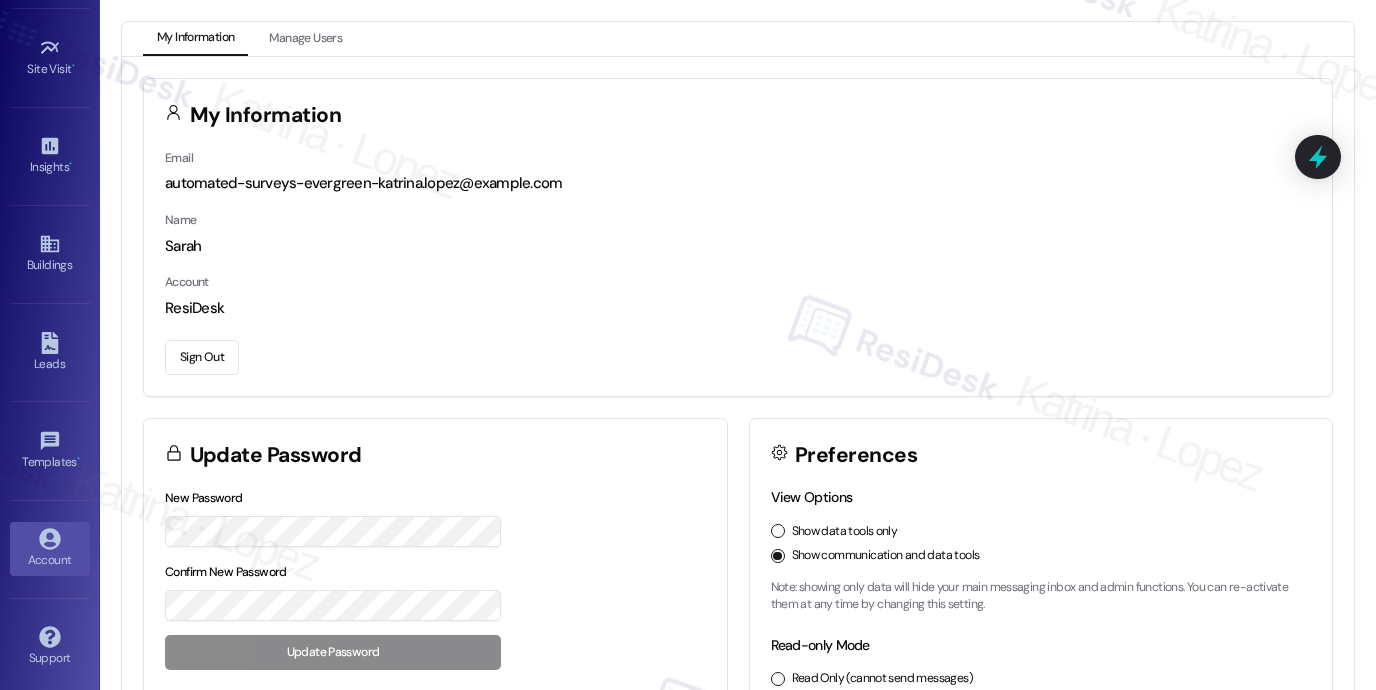 click on "Sign Out" at bounding box center [202, 357] 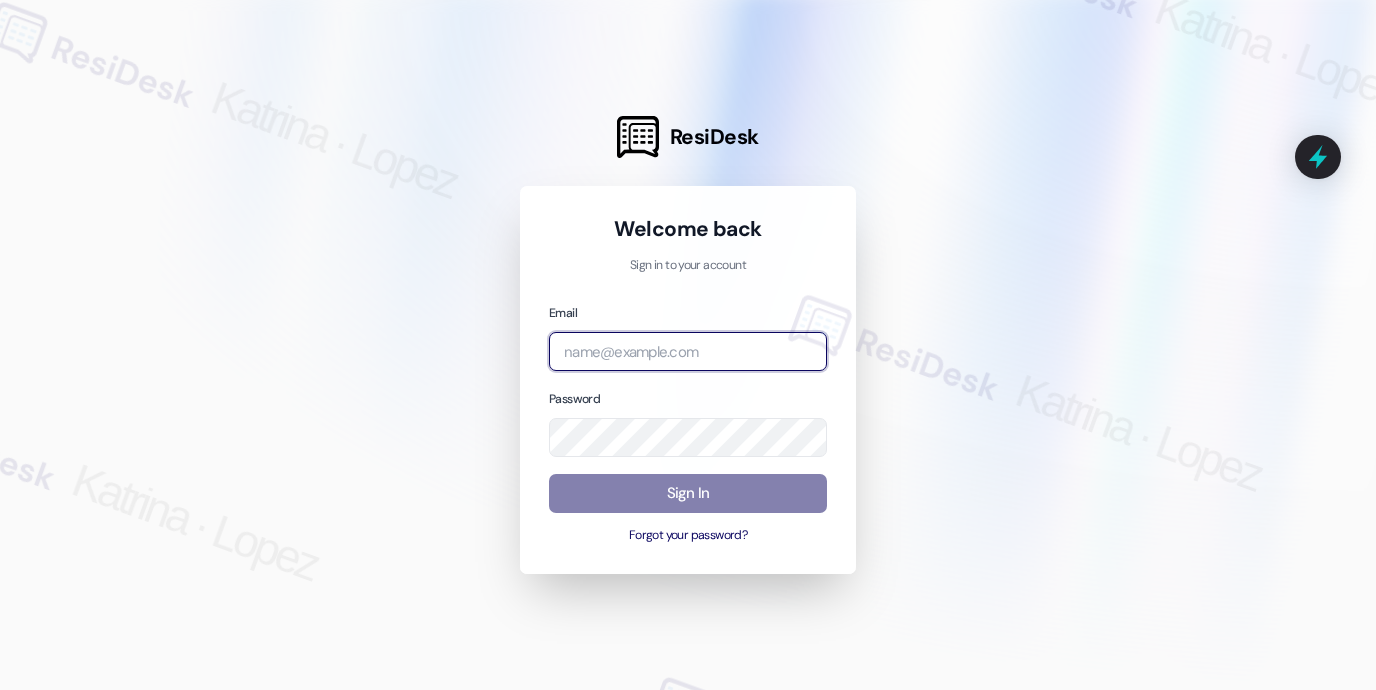 click at bounding box center [688, 351] 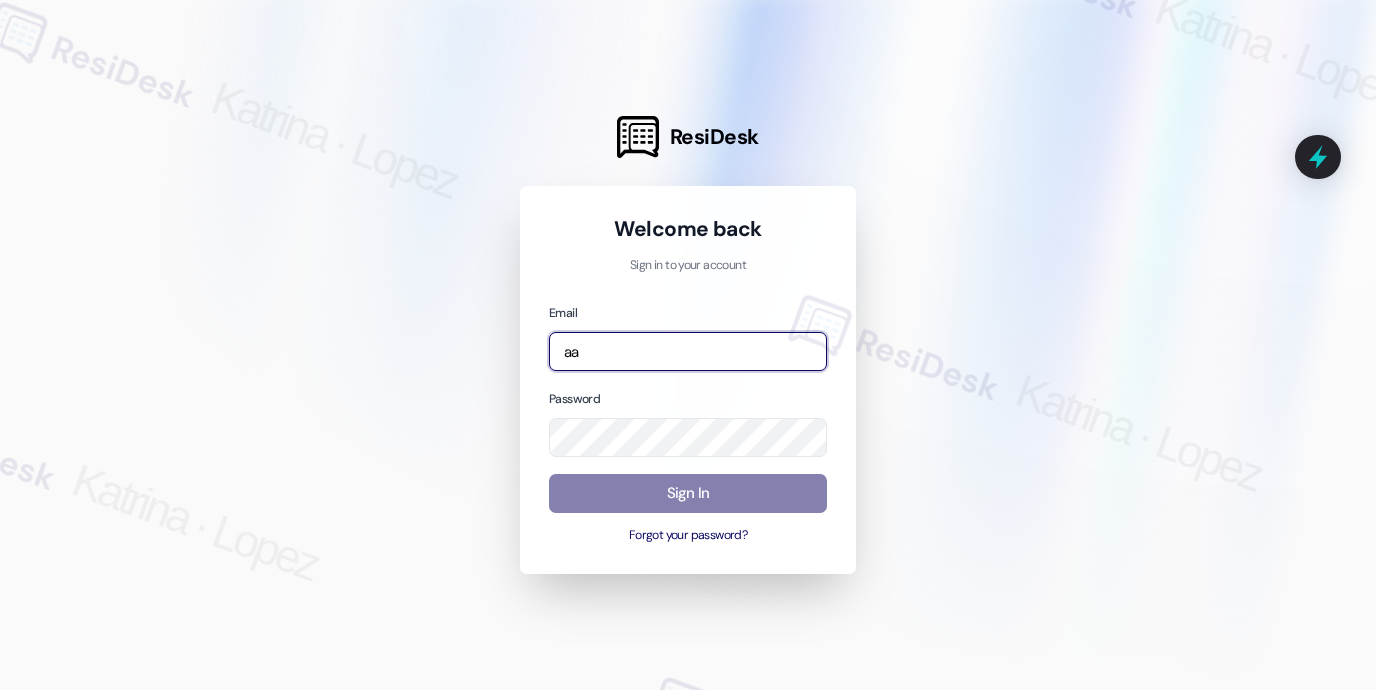 type on "a" 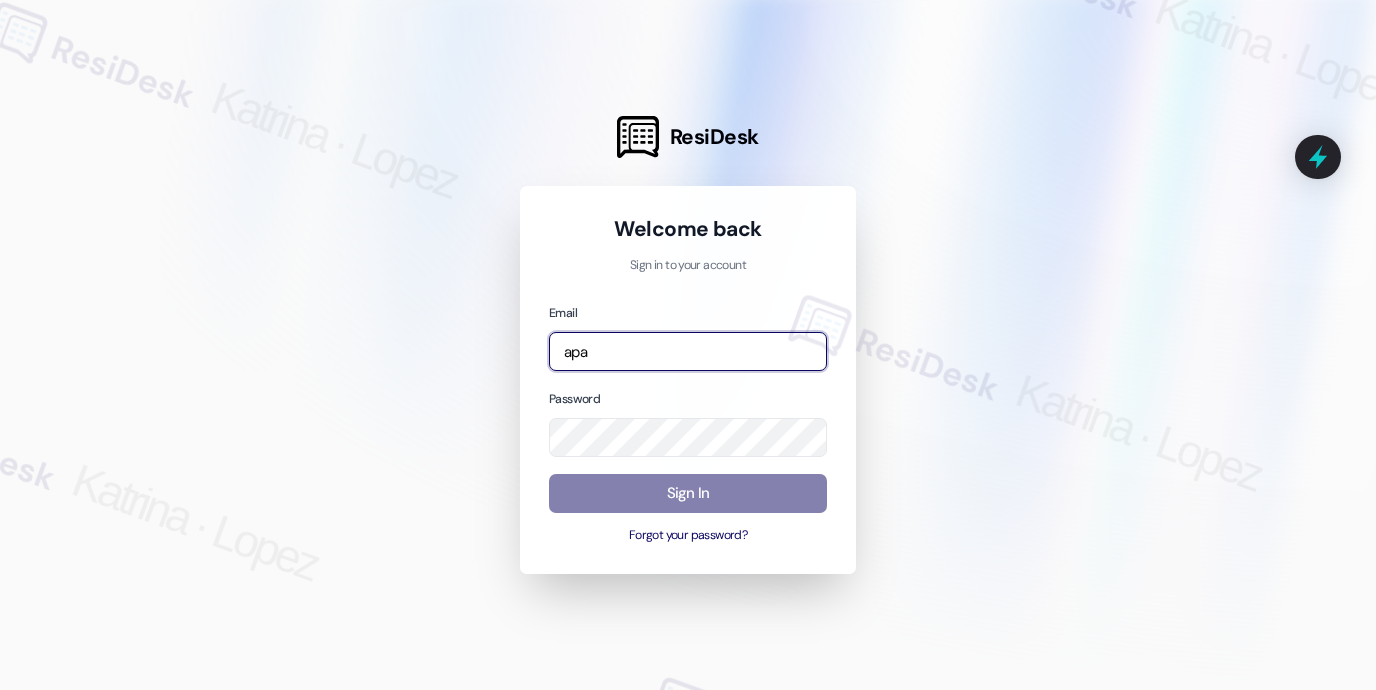 click at bounding box center (0, 690) 